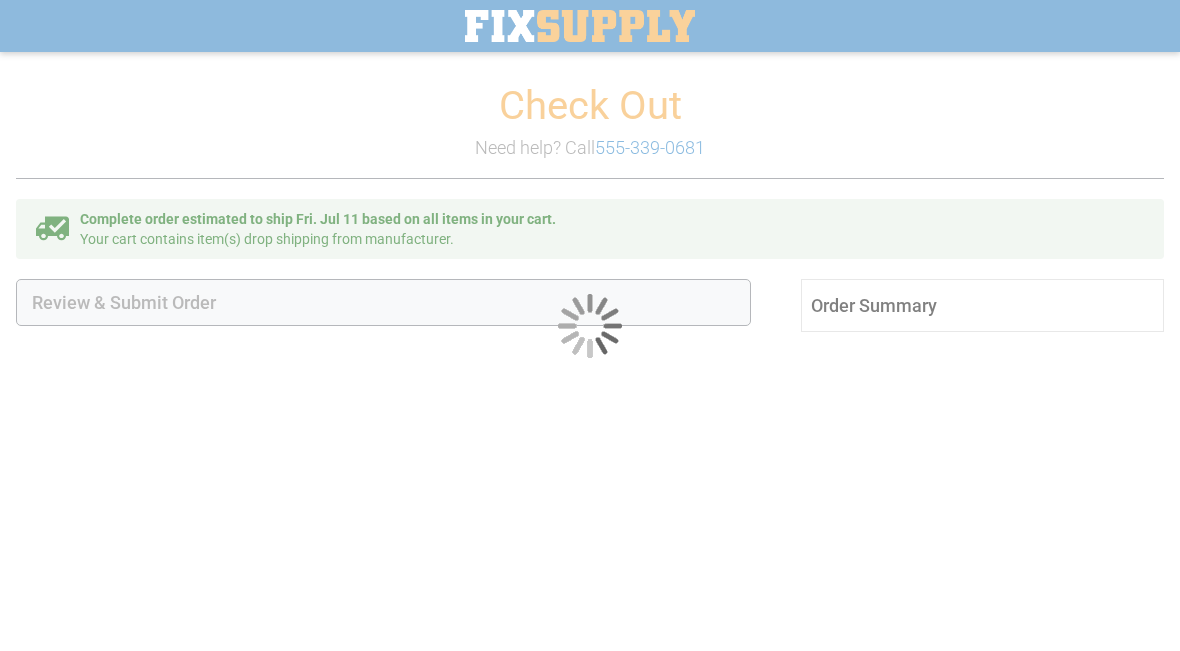 scroll, scrollTop: 0, scrollLeft: 0, axis: both 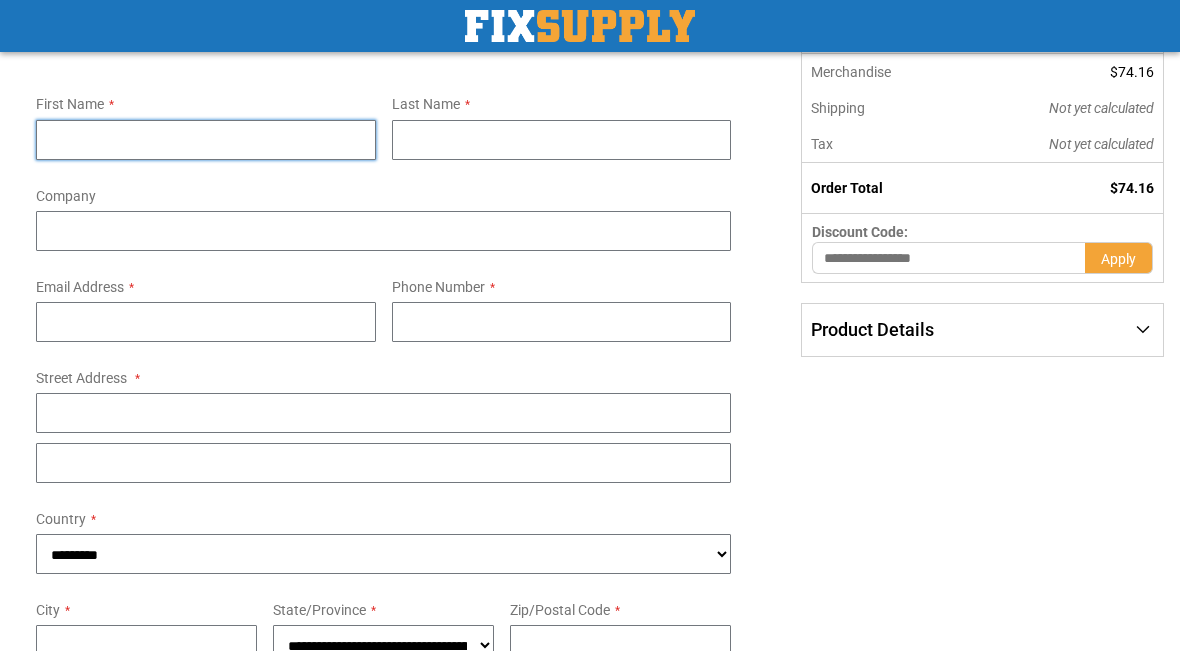 click on "First Name" at bounding box center [206, 140] 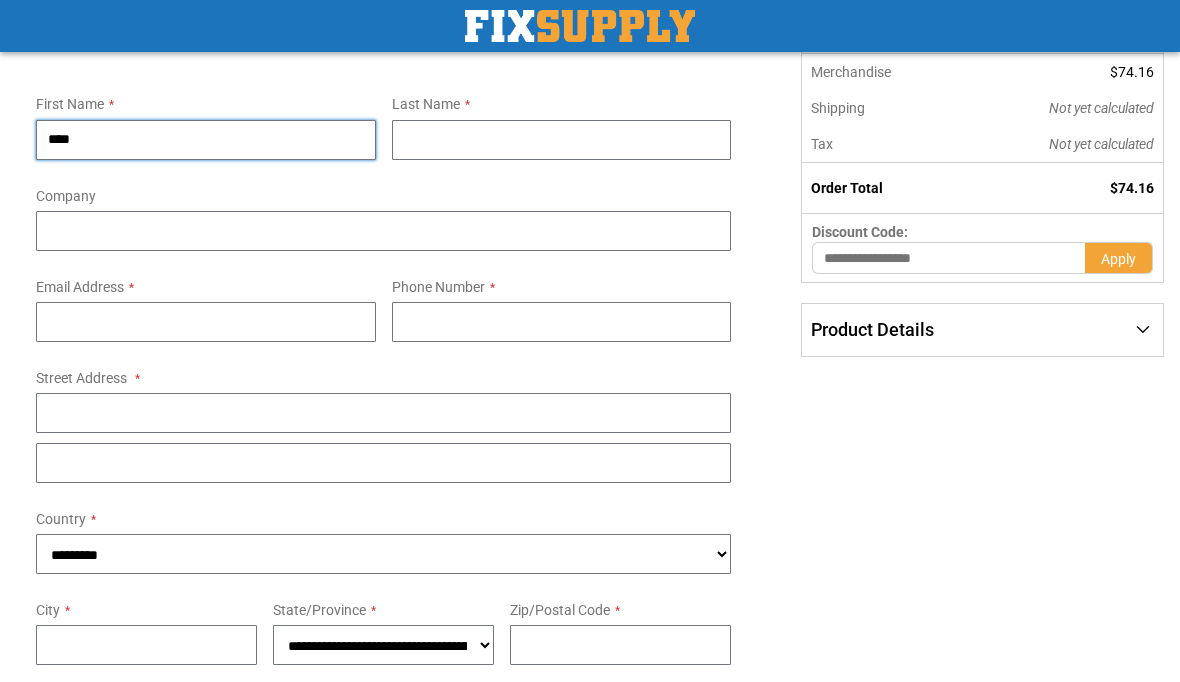 type on "****" 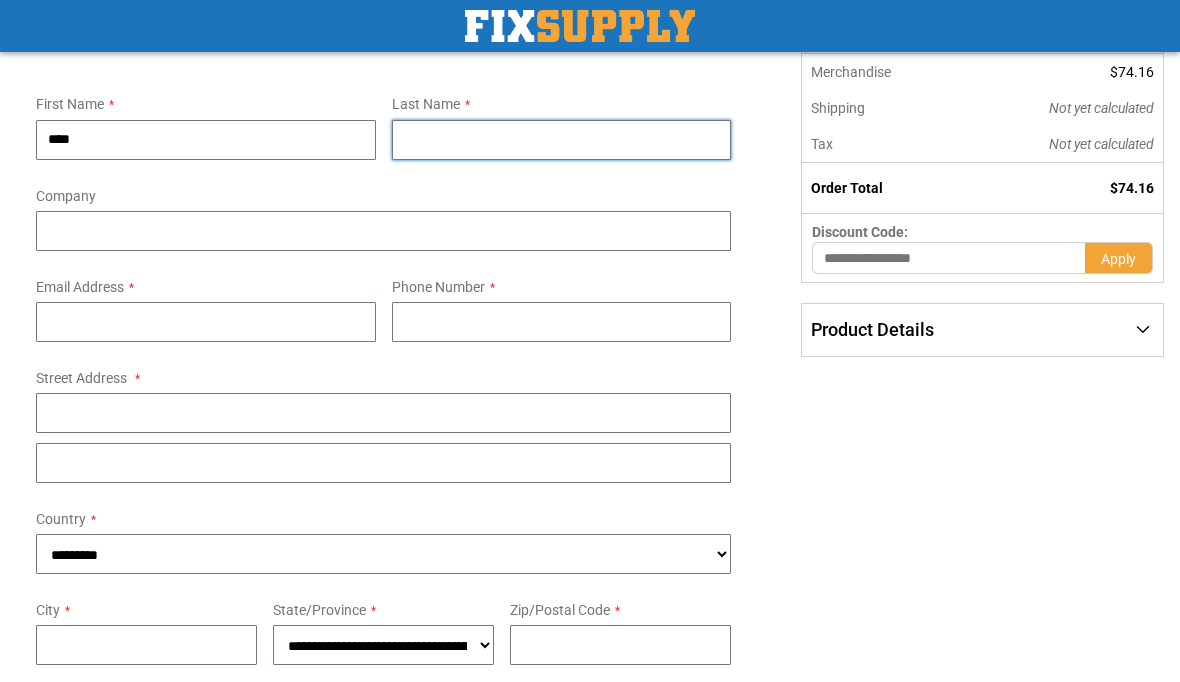 click on "Last Name" at bounding box center [562, 140] 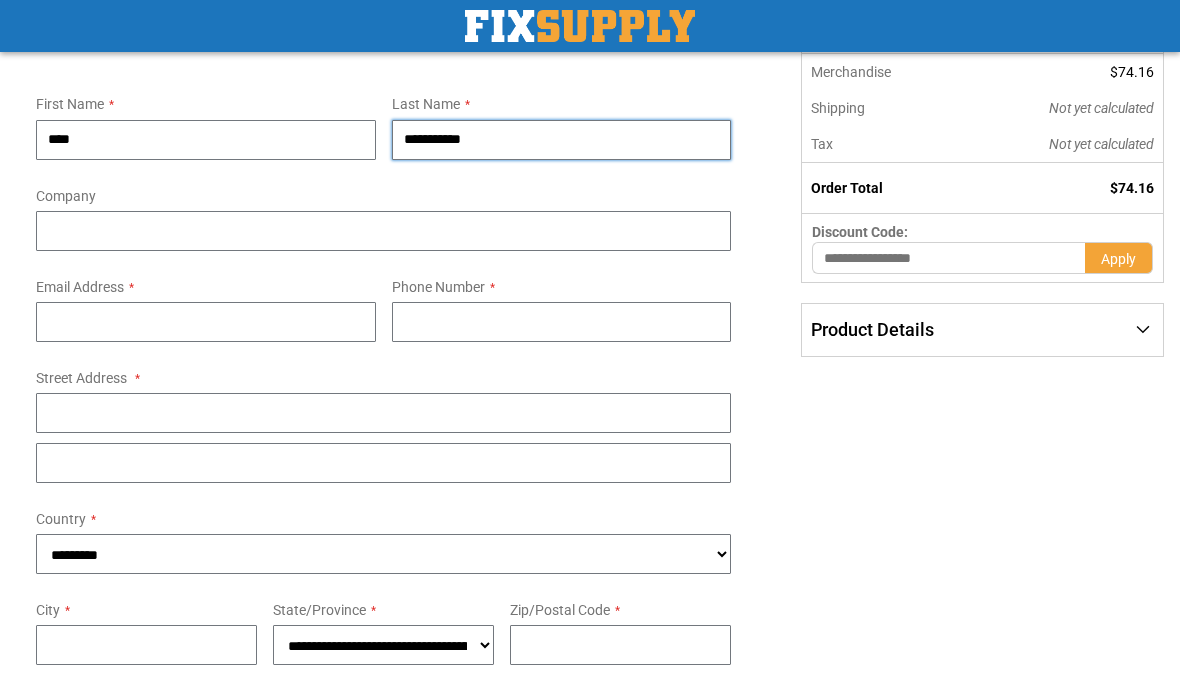 type on "**********" 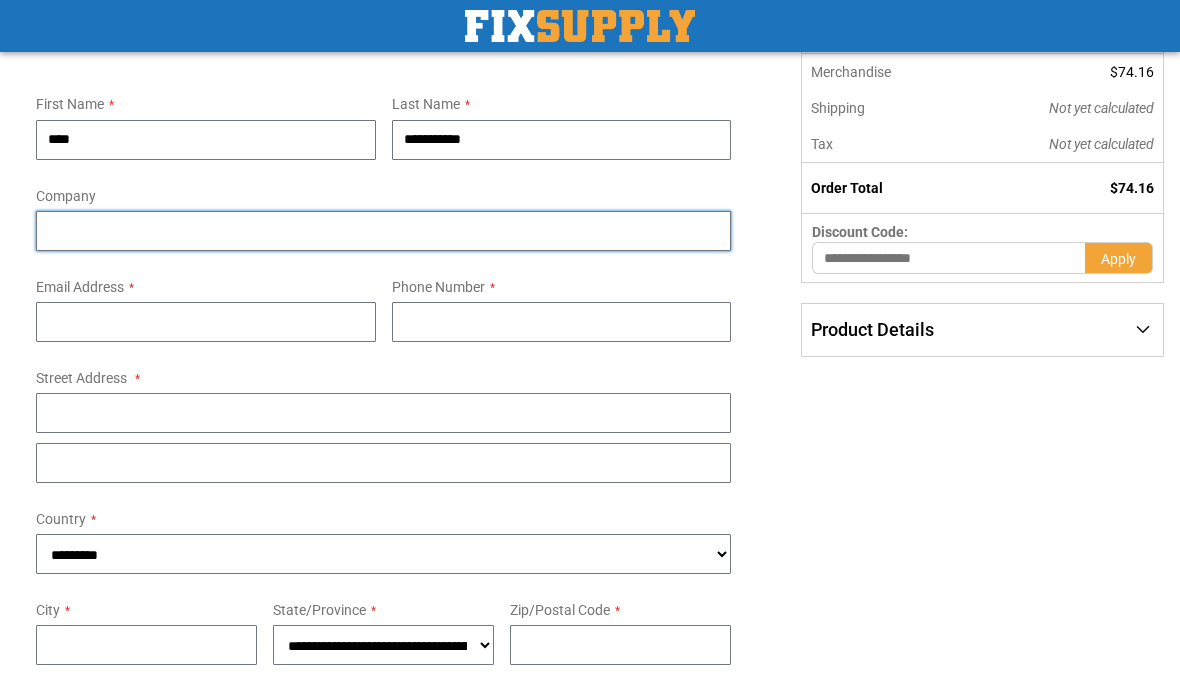 click on "Company" at bounding box center (383, 231) 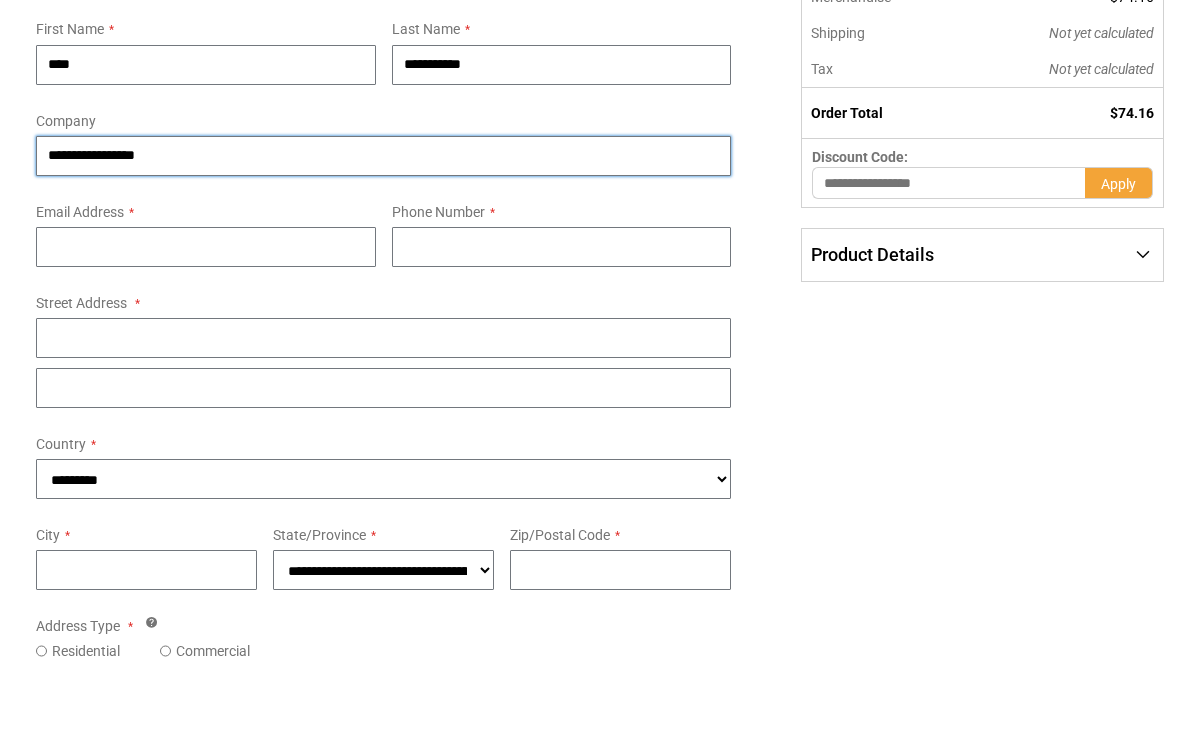 type on "**********" 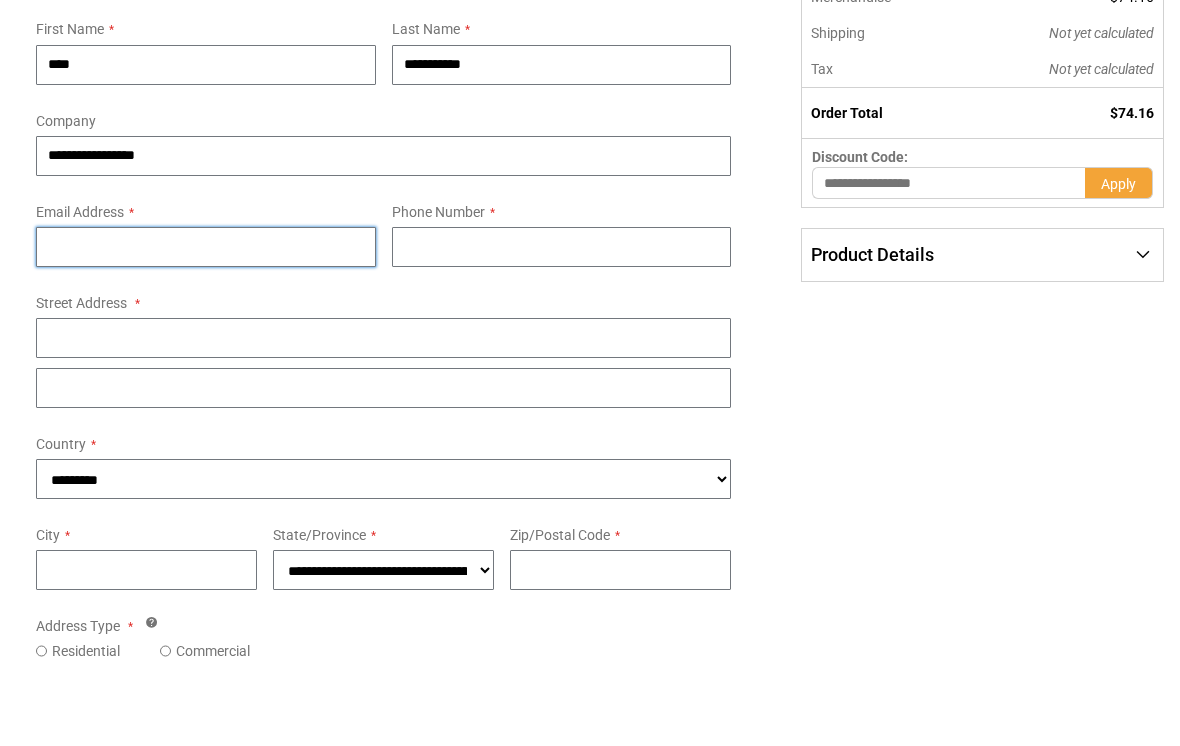 click on "Email Address" at bounding box center [206, 322] 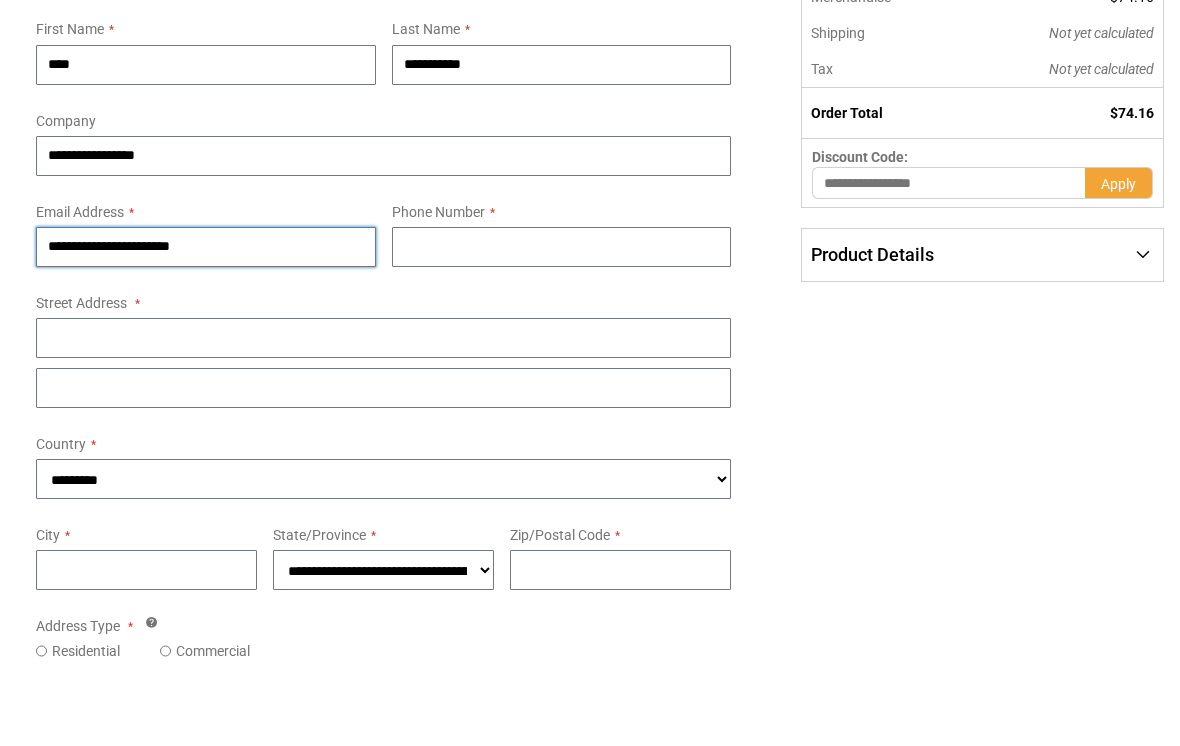type on "**********" 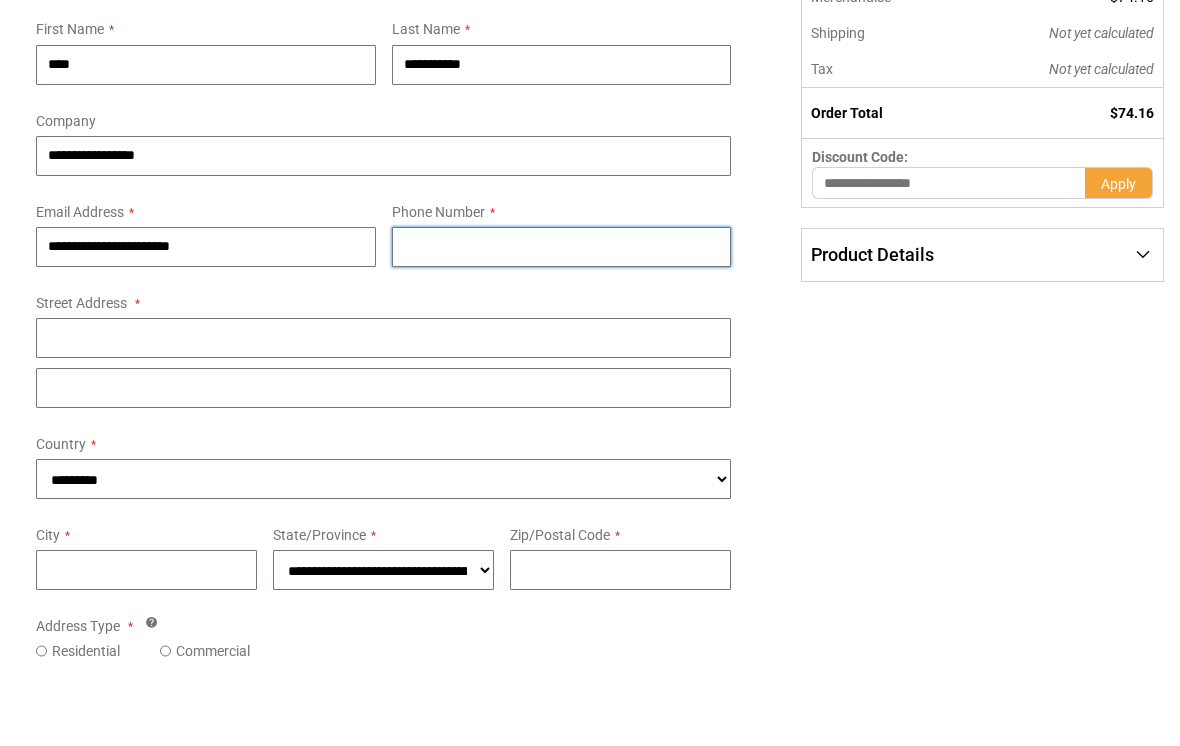 click on "Phone Number" at bounding box center [562, 322] 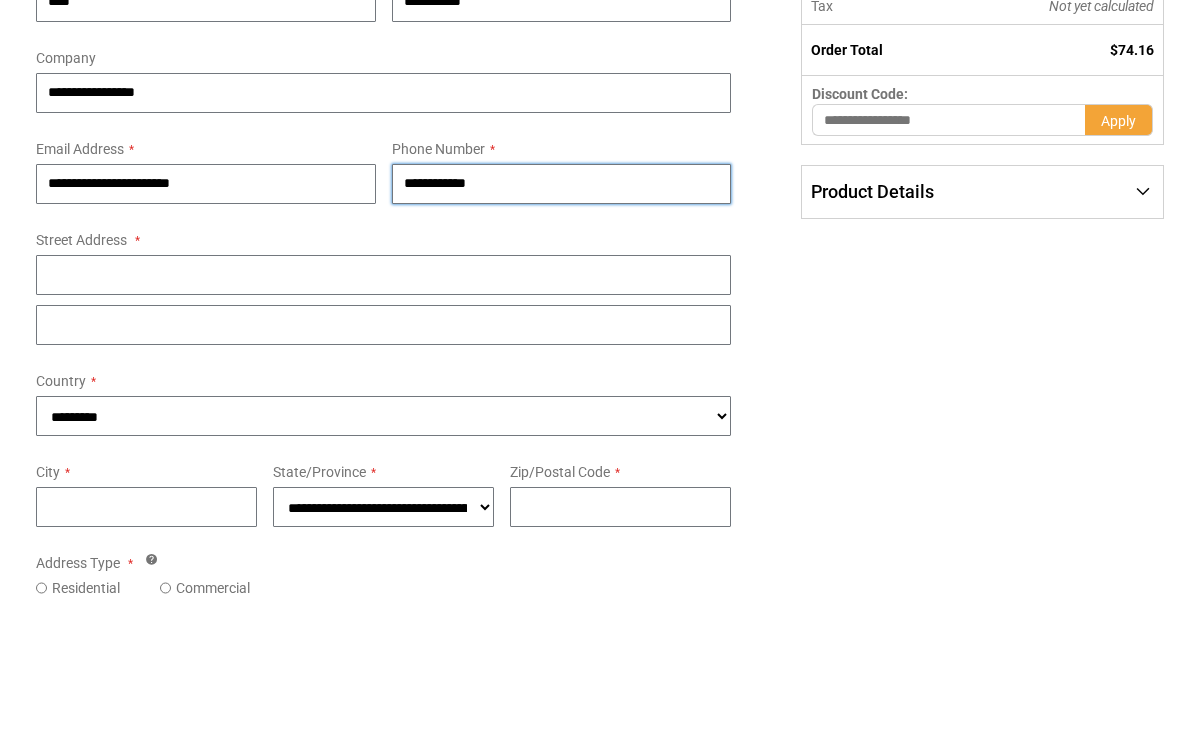 type on "**********" 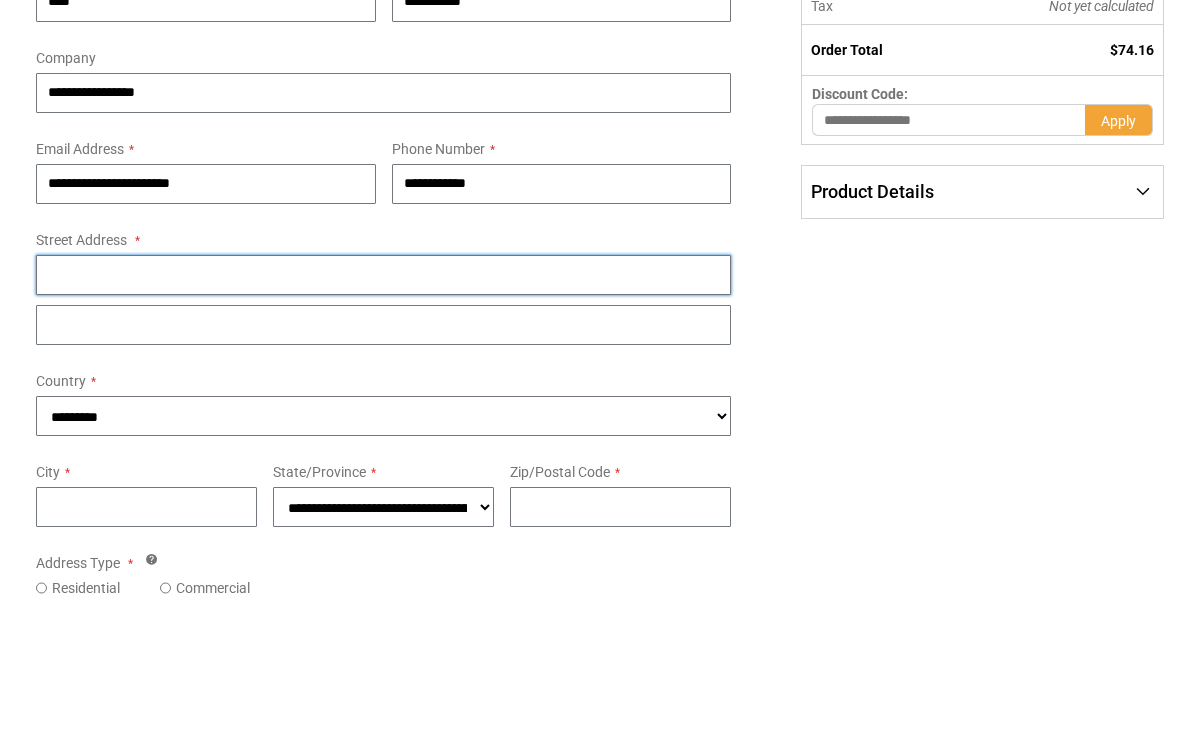 click on "Street Address: Line 1" at bounding box center (383, 413) 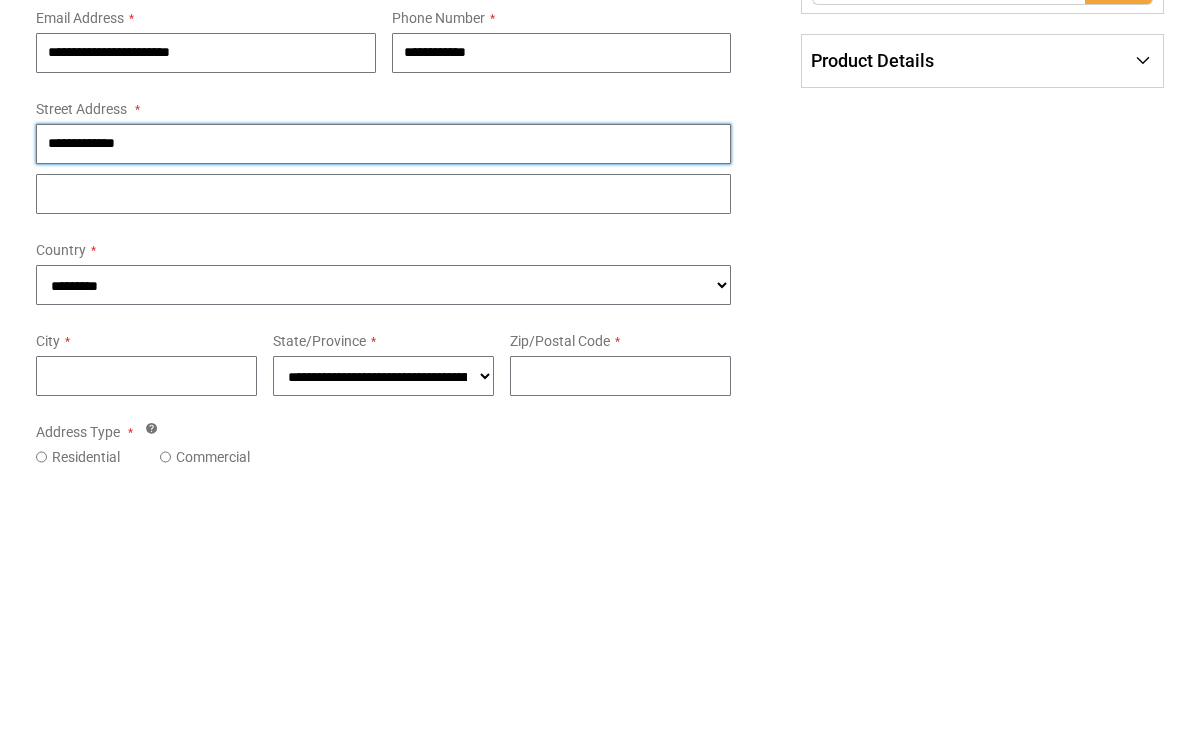 type on "**********" 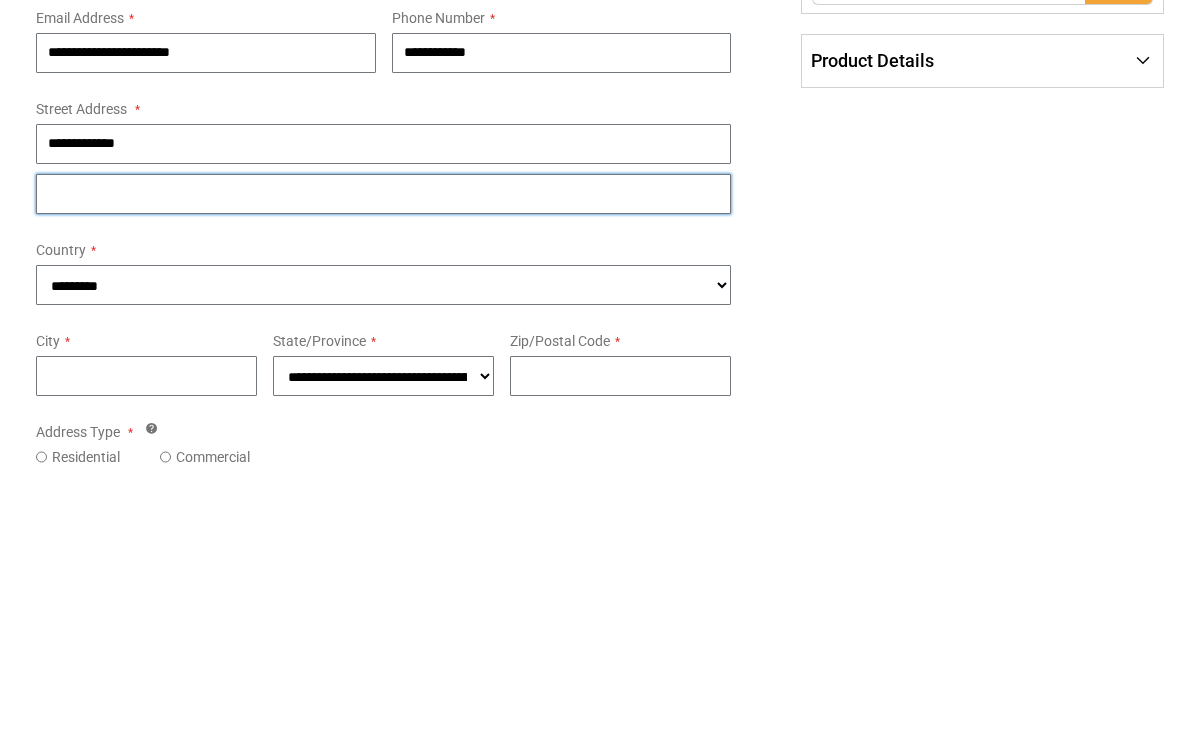 click on "Street Address: Line 2" at bounding box center [383, 463] 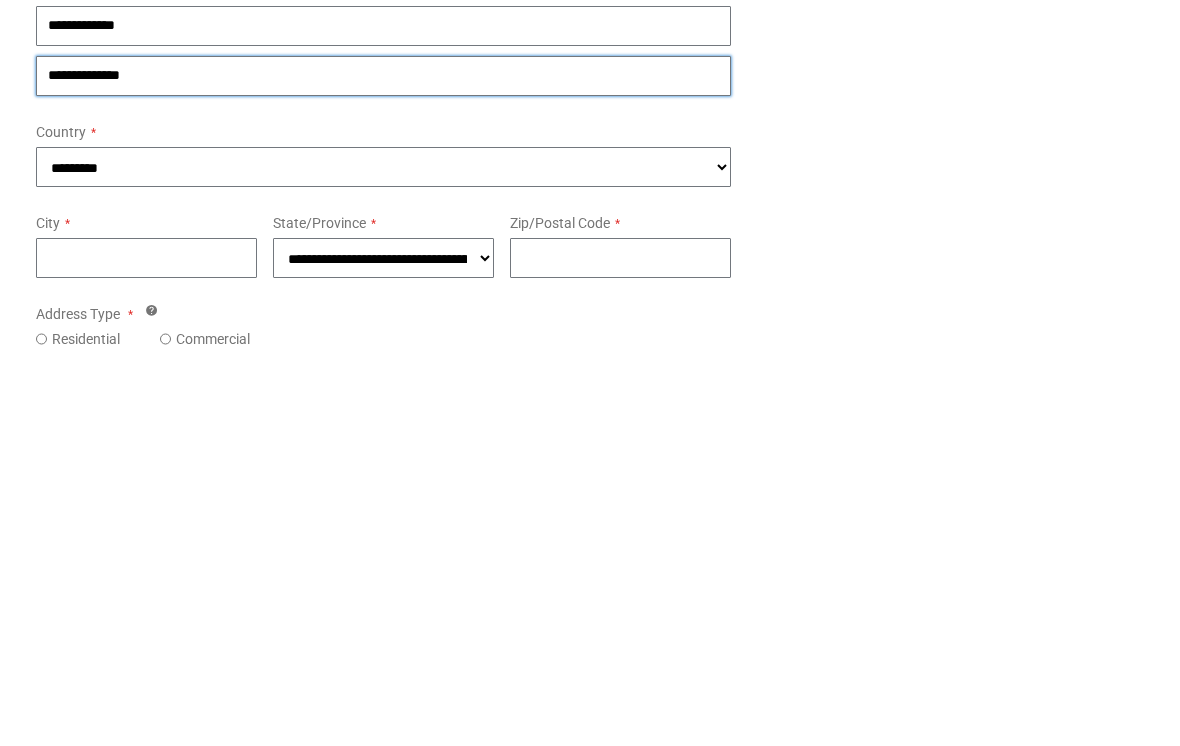 scroll, scrollTop: 294, scrollLeft: 0, axis: vertical 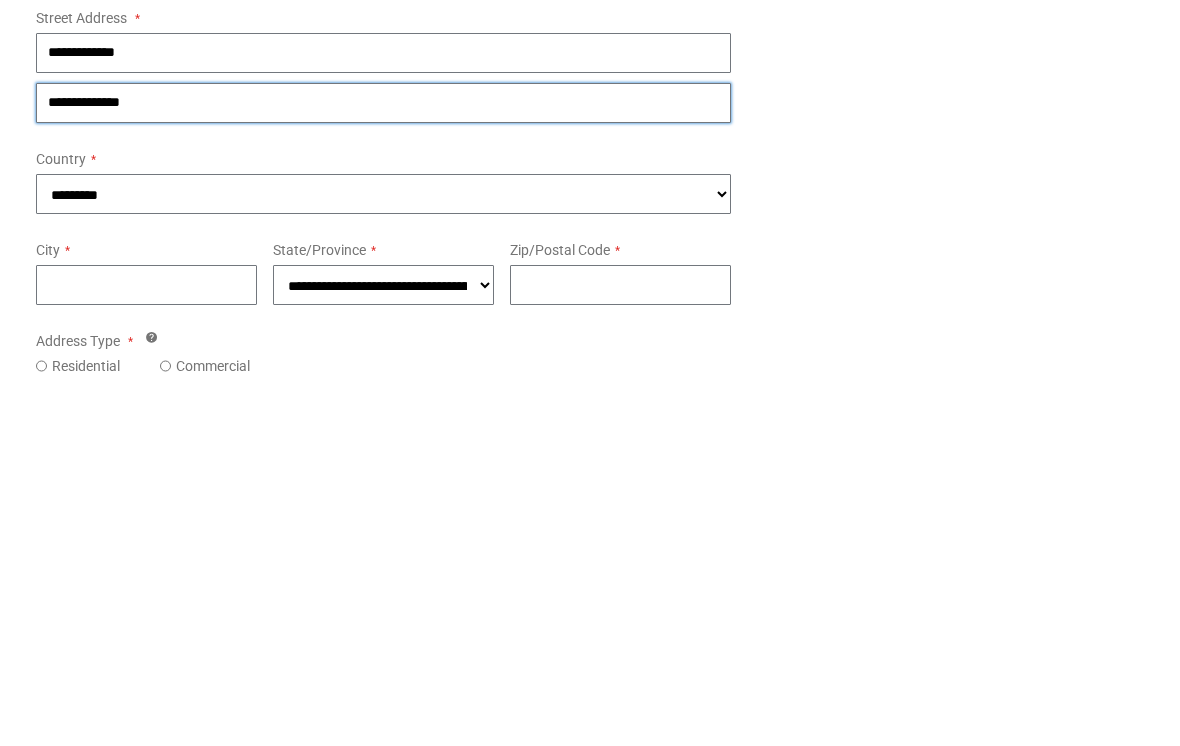 type on "**********" 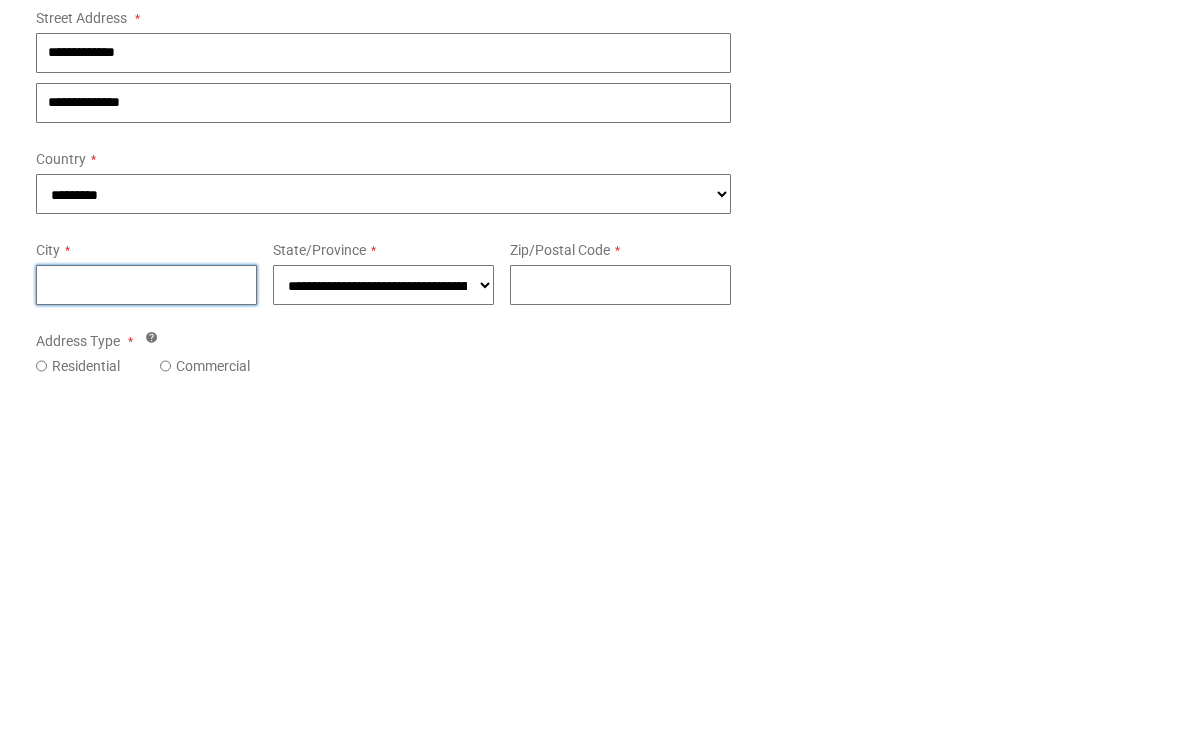 click on "City" at bounding box center [146, 629] 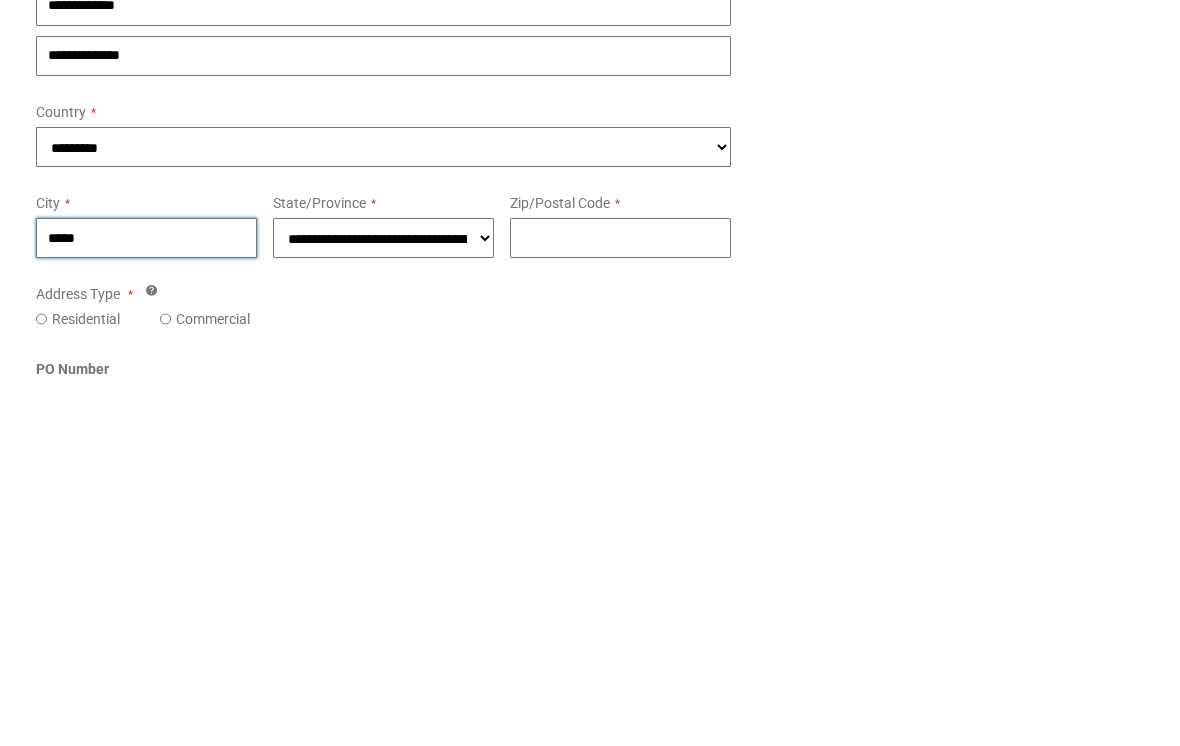 scroll, scrollTop: 319, scrollLeft: 0, axis: vertical 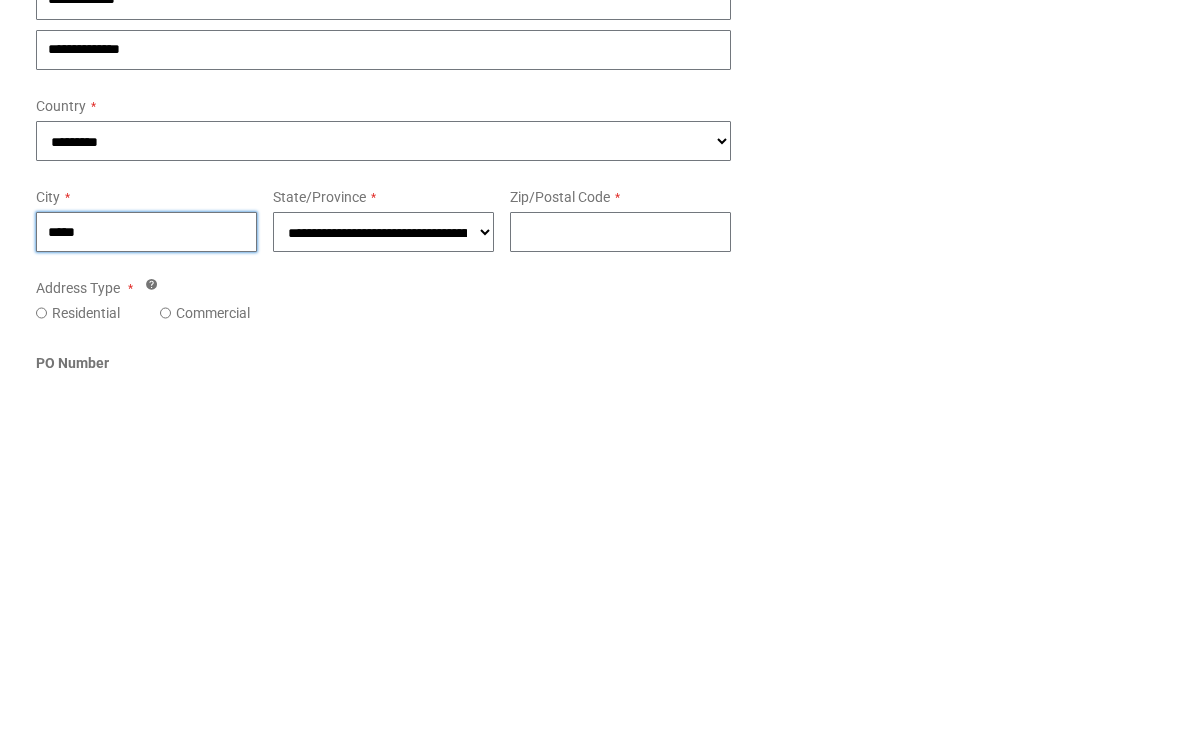 type on "*****" 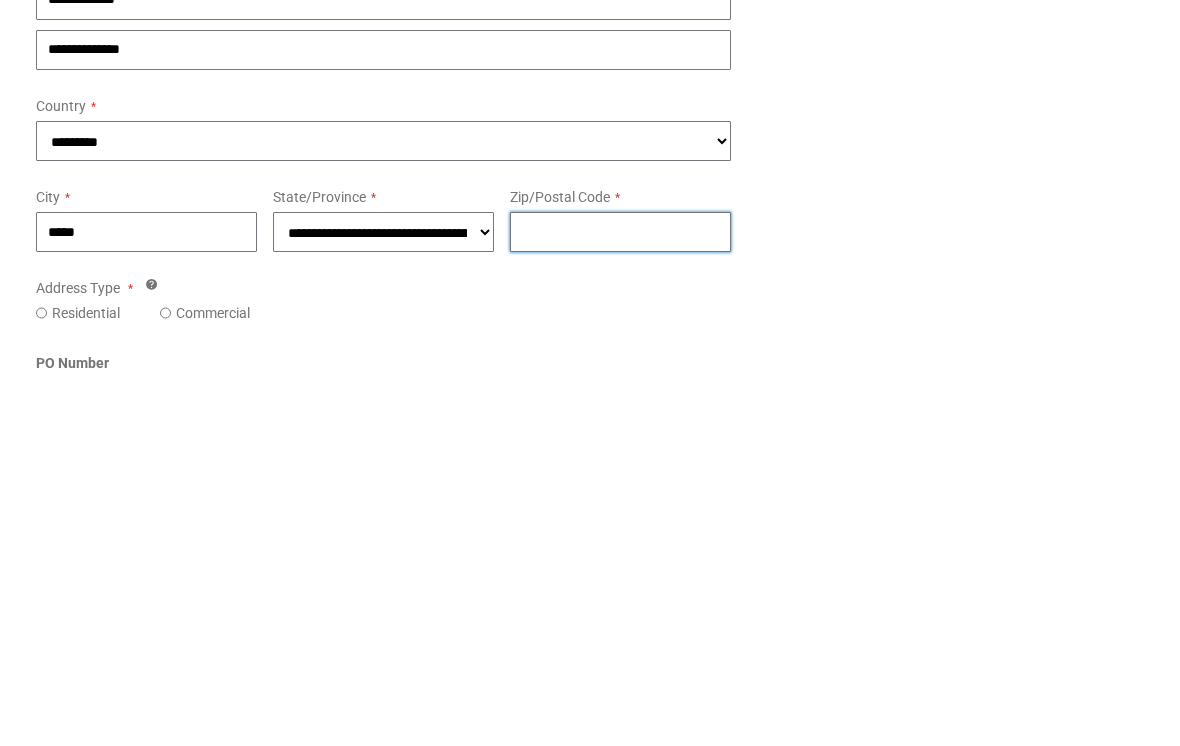 click on "Zip/Postal Code" at bounding box center (620, 604) 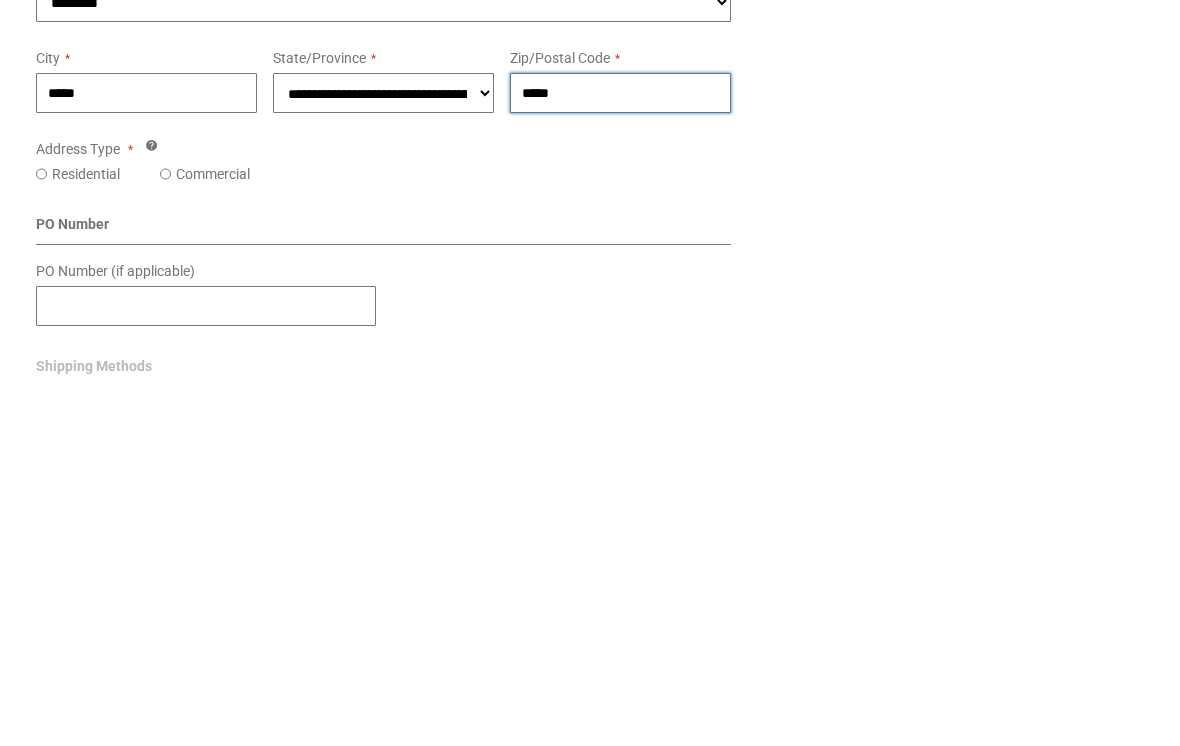 scroll, scrollTop: 459, scrollLeft: 0, axis: vertical 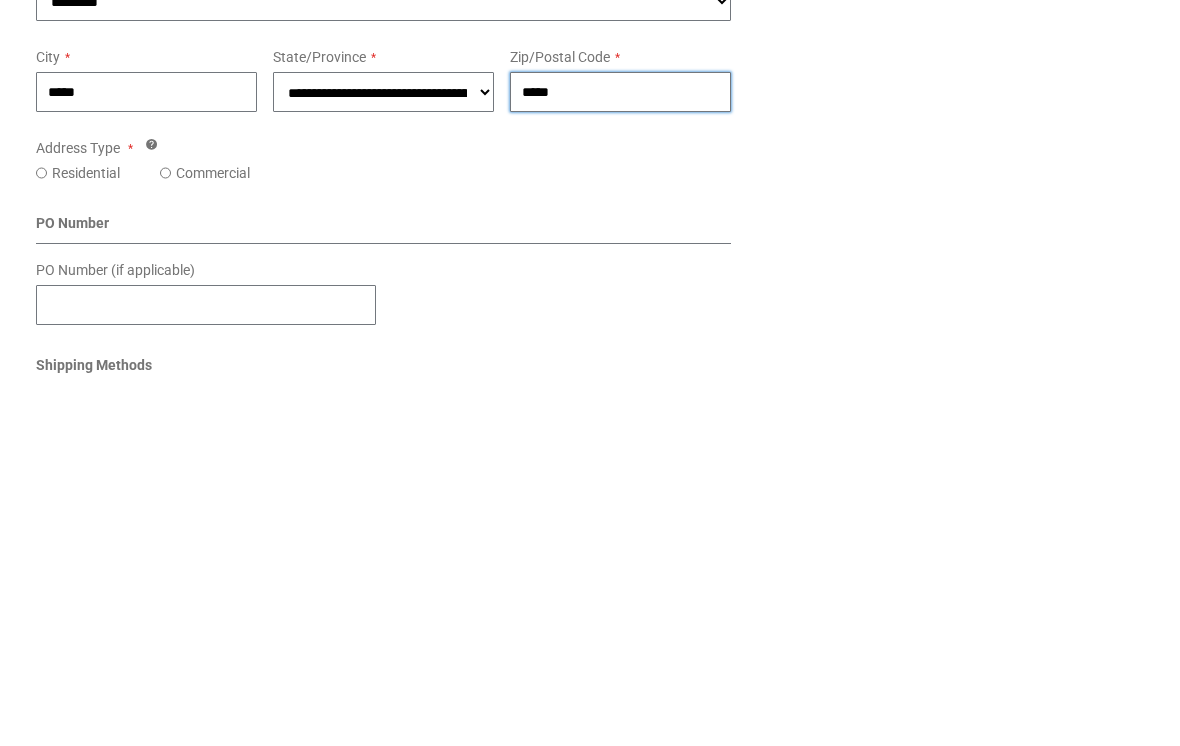 type on "*****" 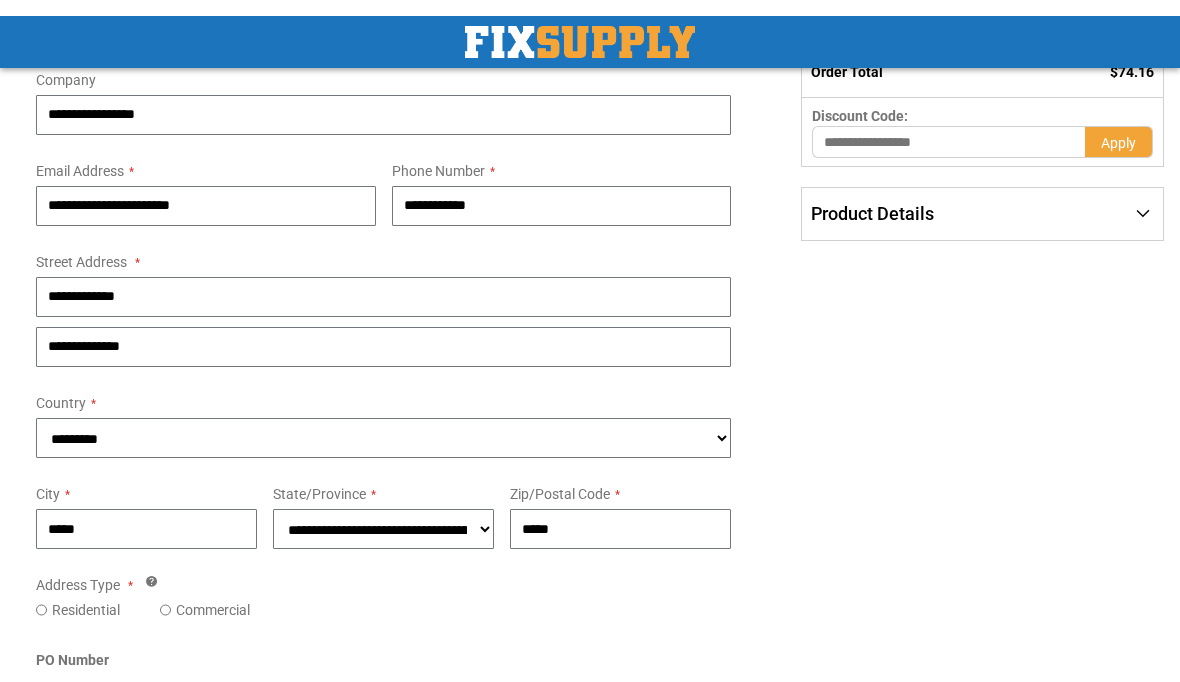 scroll, scrollTop: 409, scrollLeft: 0, axis: vertical 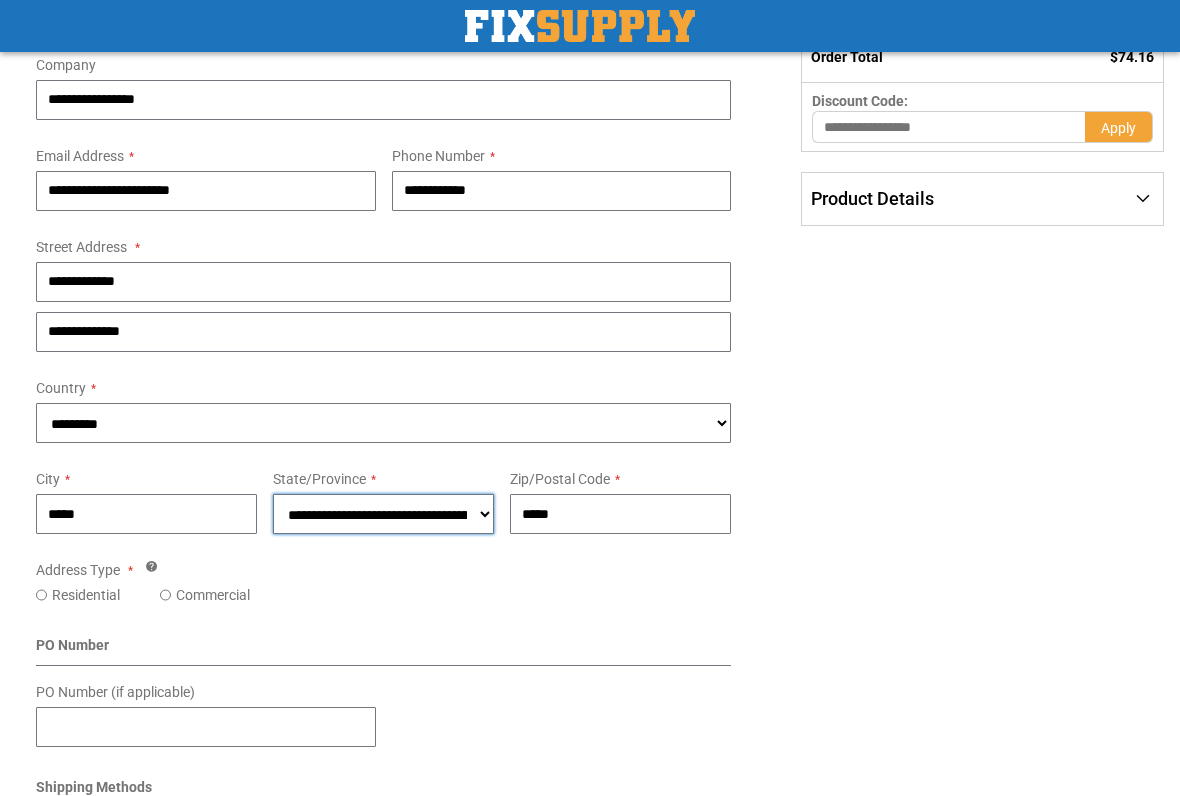 click on "**********" at bounding box center (383, 514) 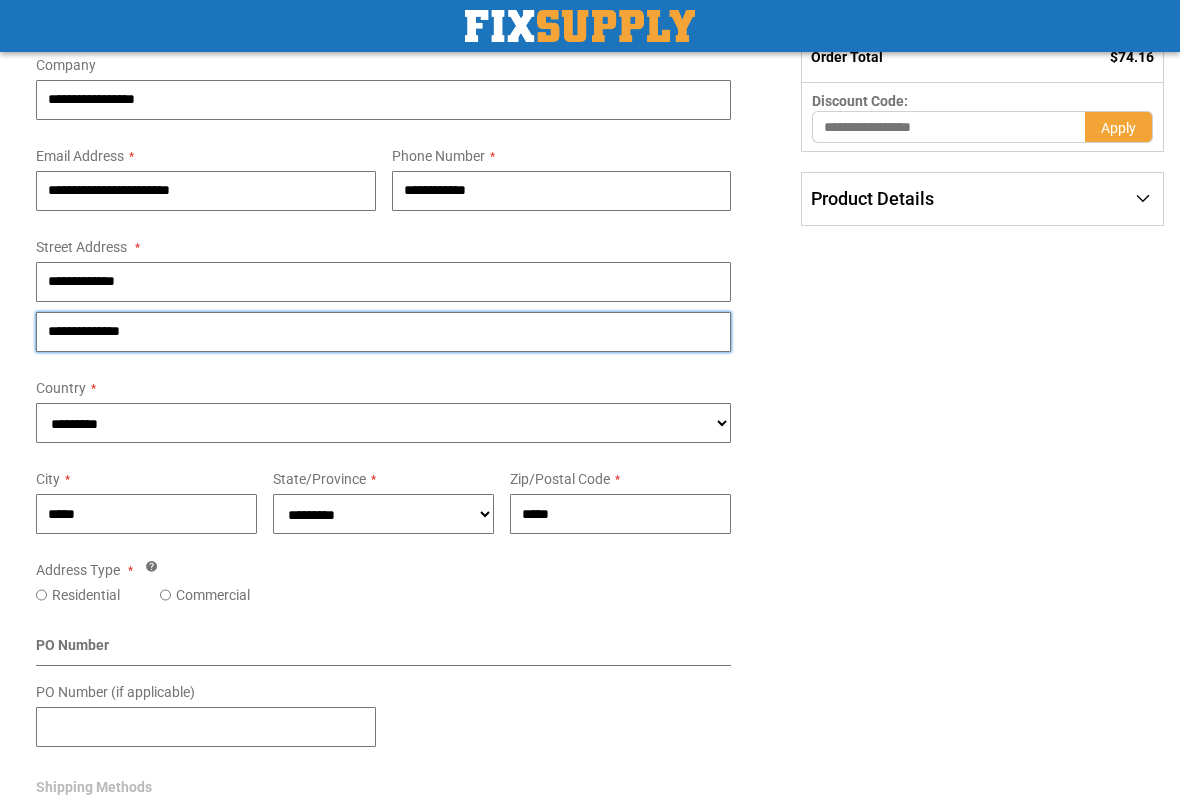 click on "**********" at bounding box center [383, 332] 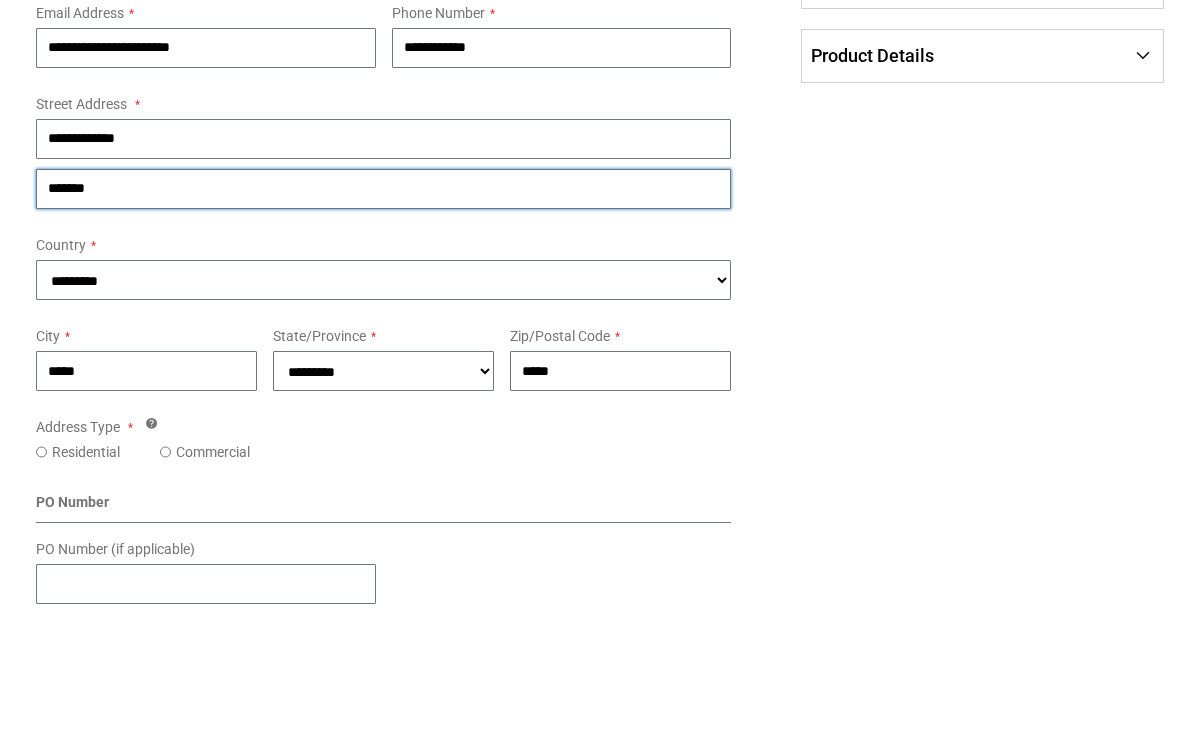 type on "*****" 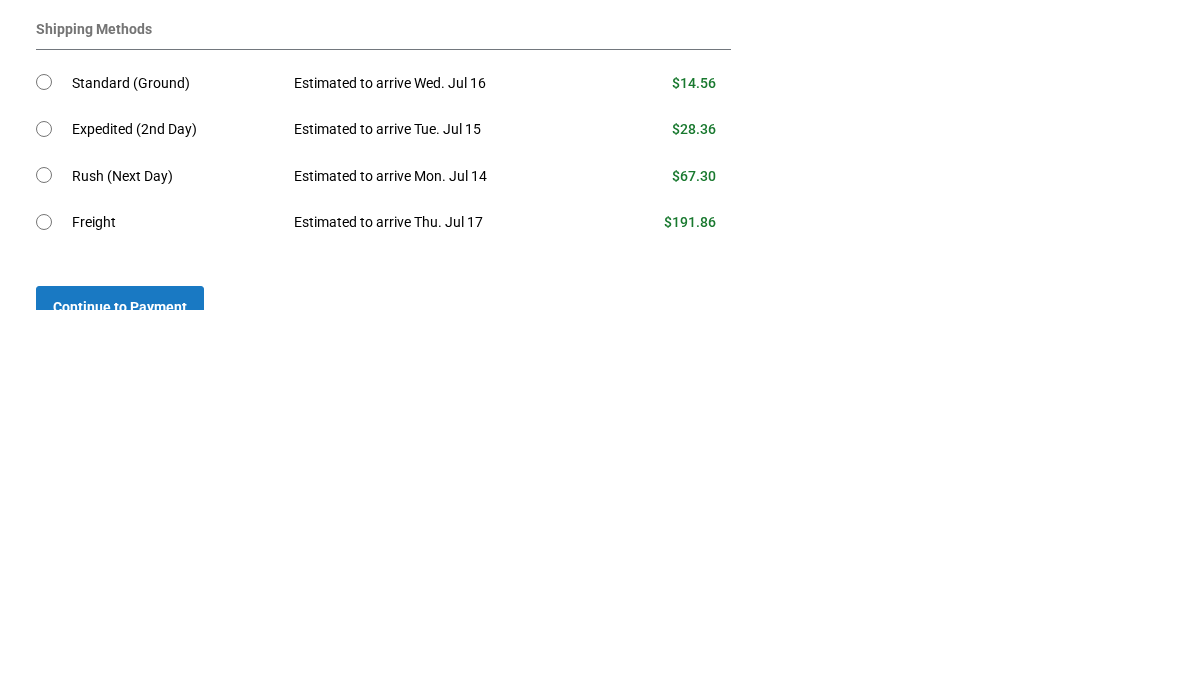 scroll, scrollTop: 795, scrollLeft: 0, axis: vertical 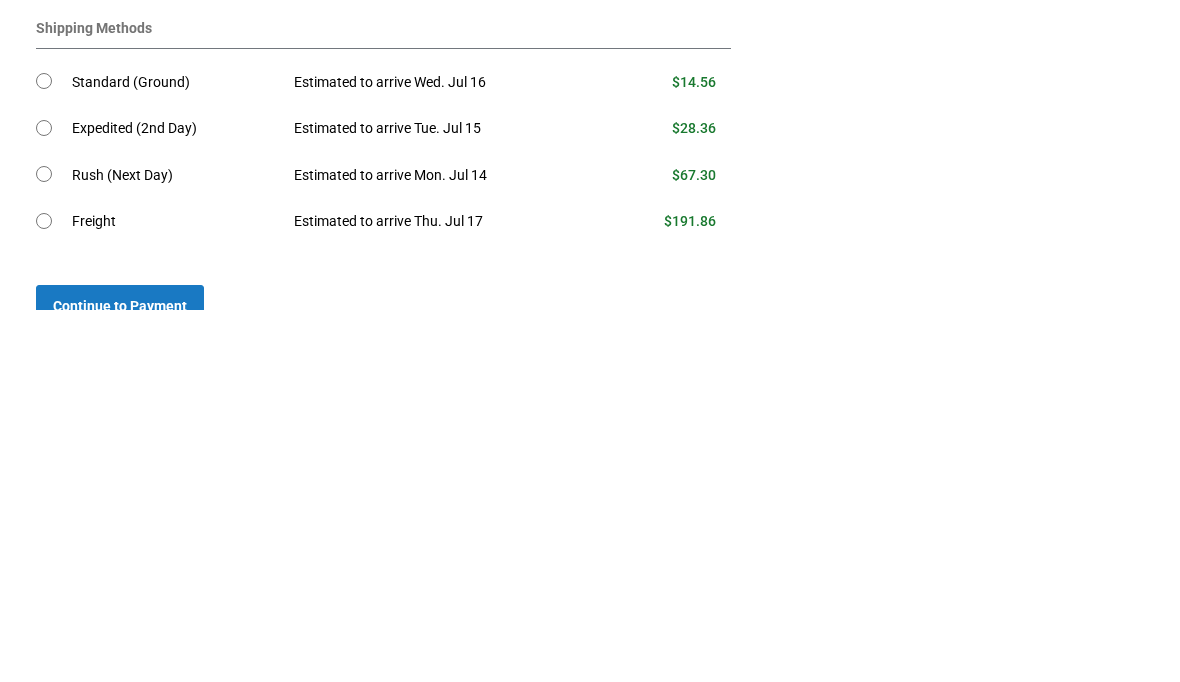 type 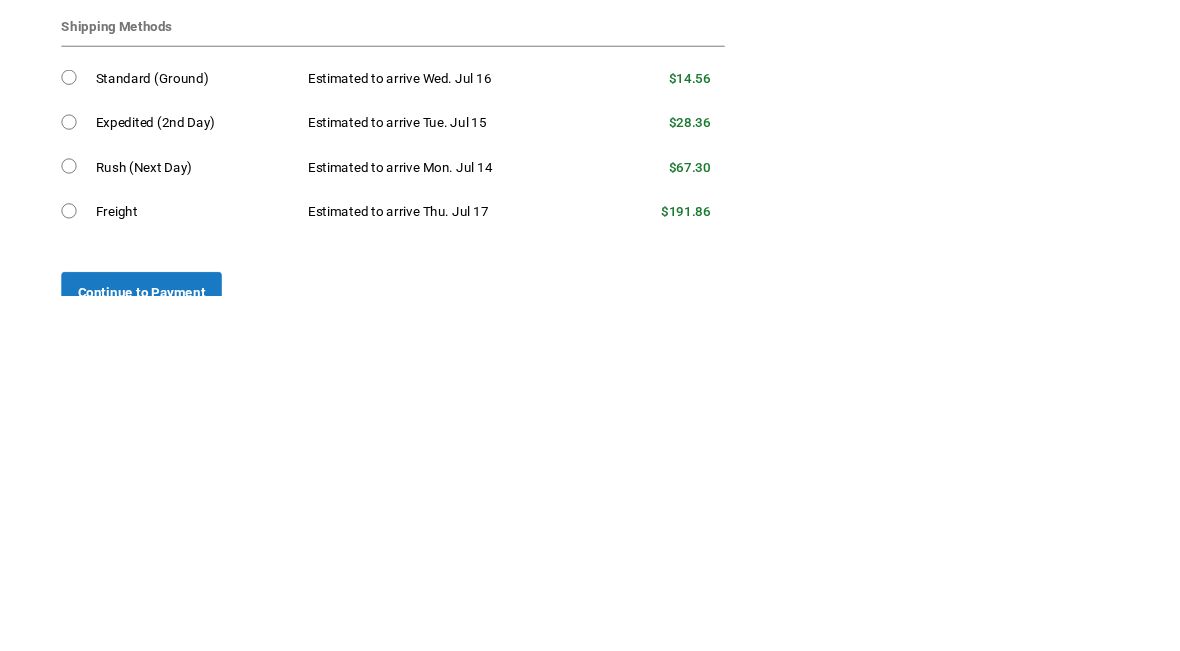 scroll, scrollTop: 1086, scrollLeft: 0, axis: vertical 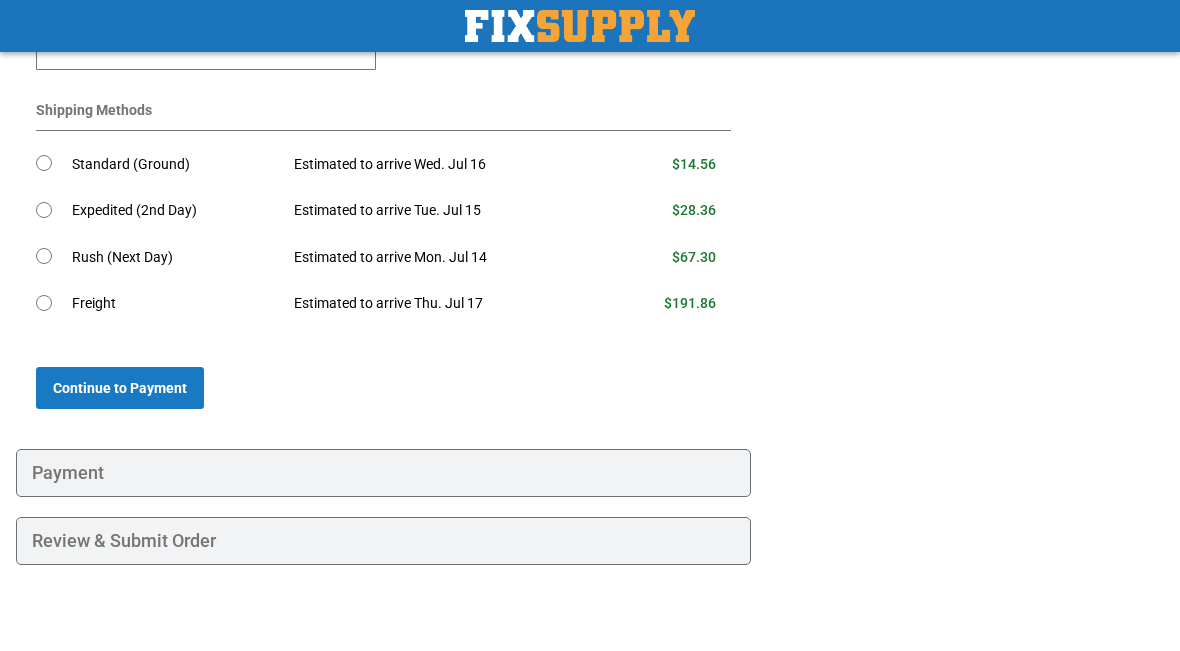 click on "Continue to Payment" at bounding box center [120, 388] 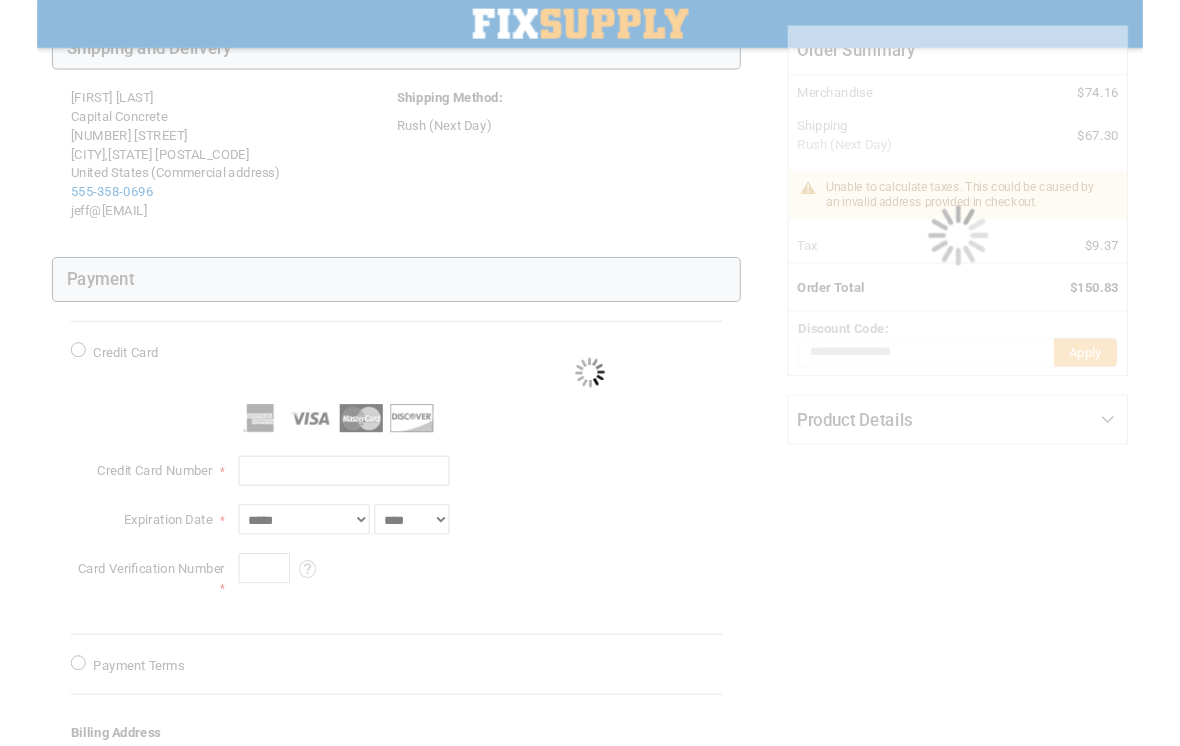 scroll, scrollTop: 265, scrollLeft: 0, axis: vertical 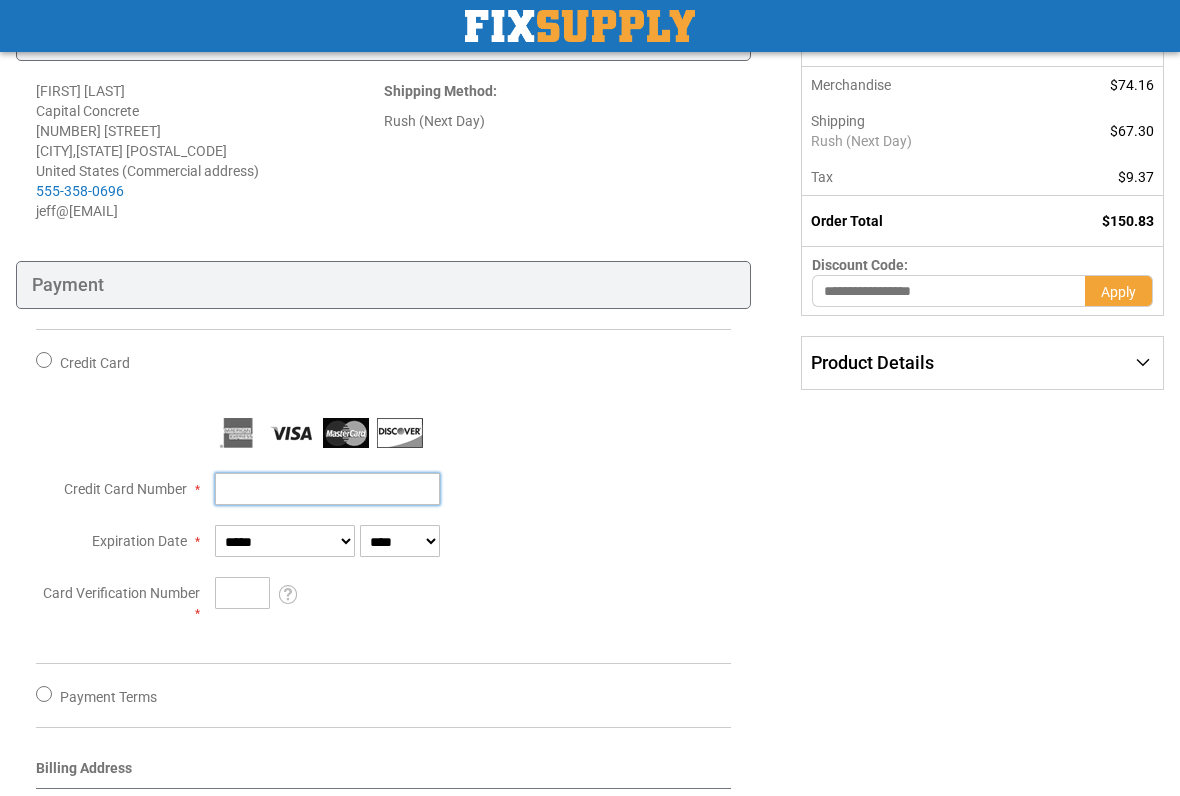 click on "Credit Card Number" at bounding box center [327, 489] 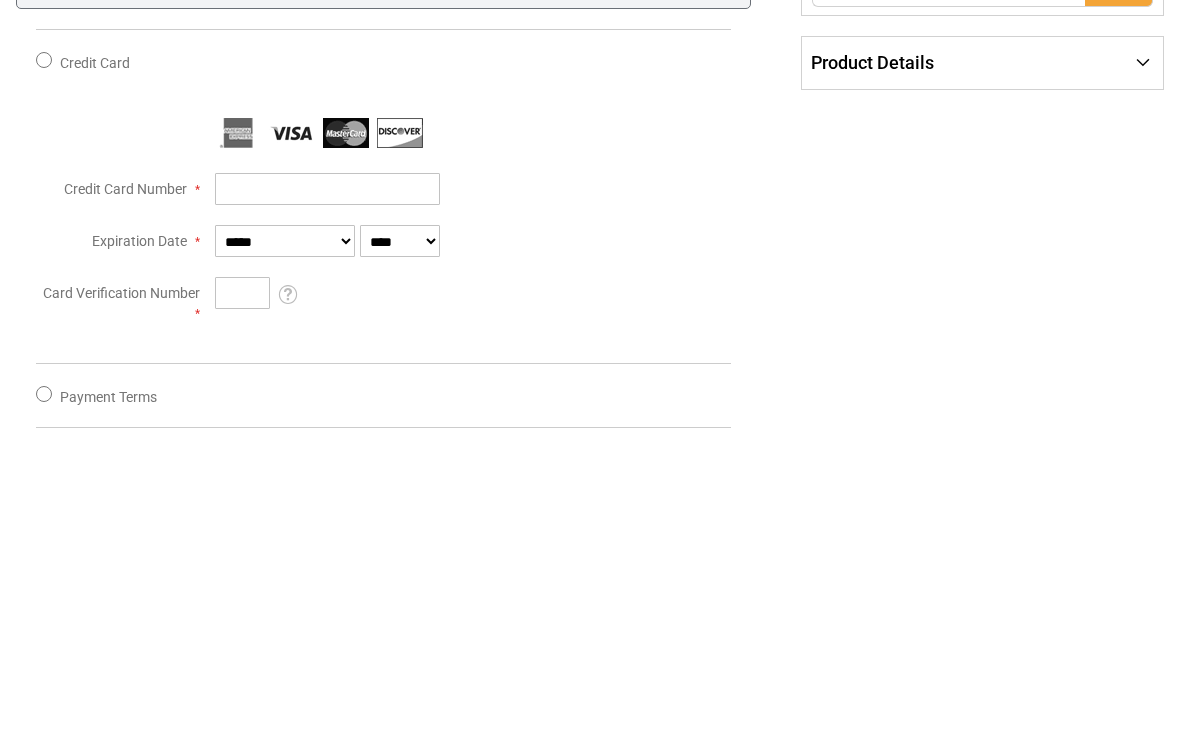 click on "First Name
****
Last Name" at bounding box center (590, 600) 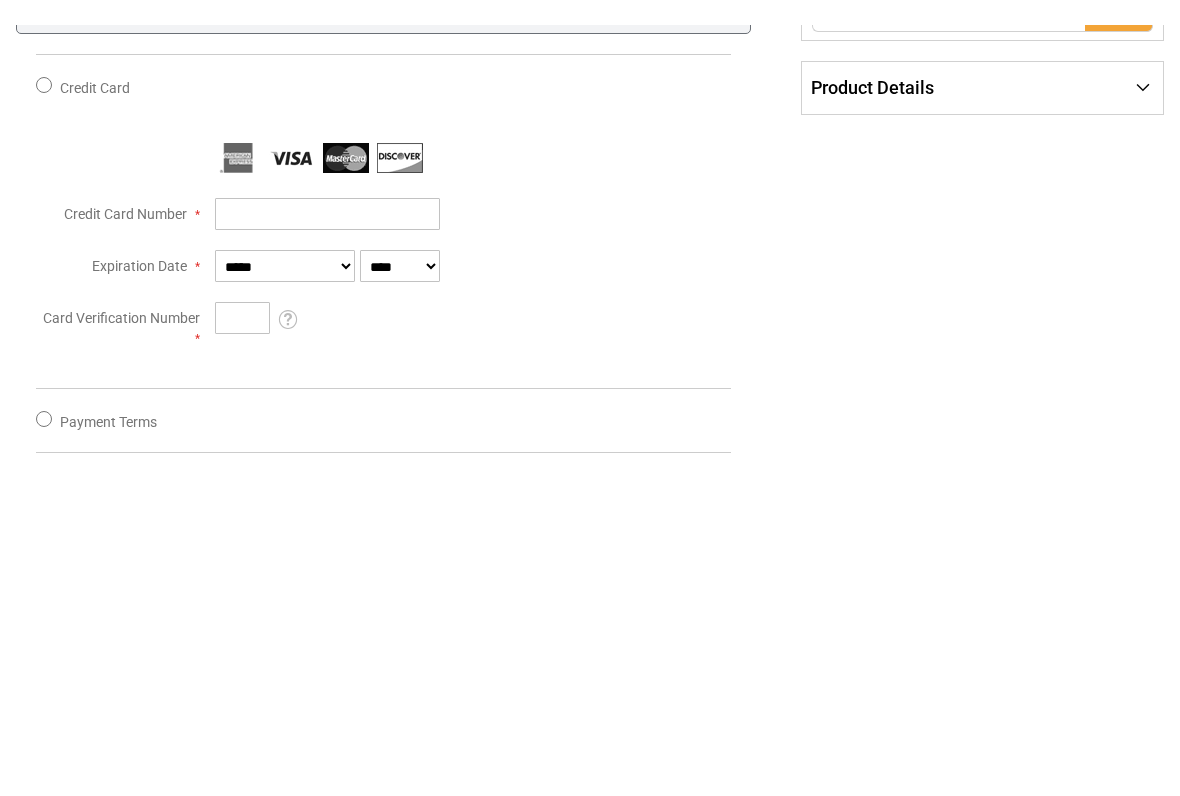 scroll, scrollTop: 565, scrollLeft: 0, axis: vertical 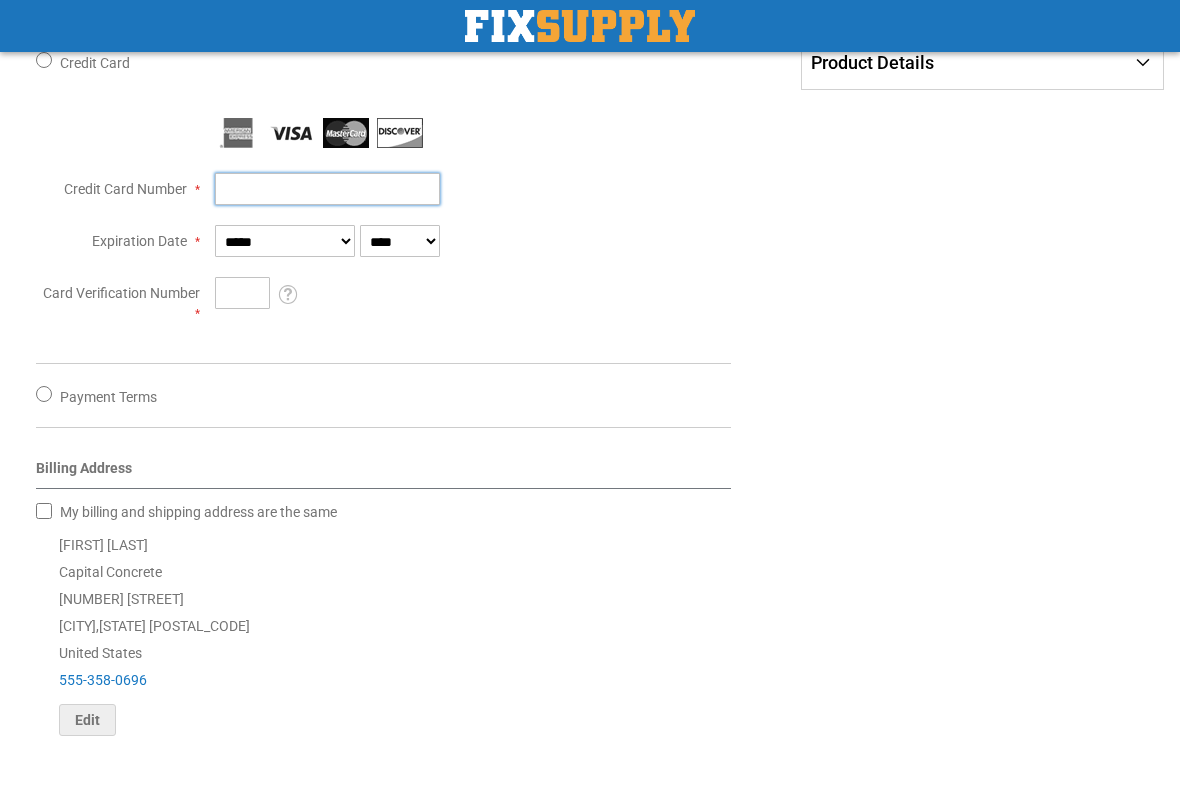 click on "Credit Card Number" at bounding box center (327, 189) 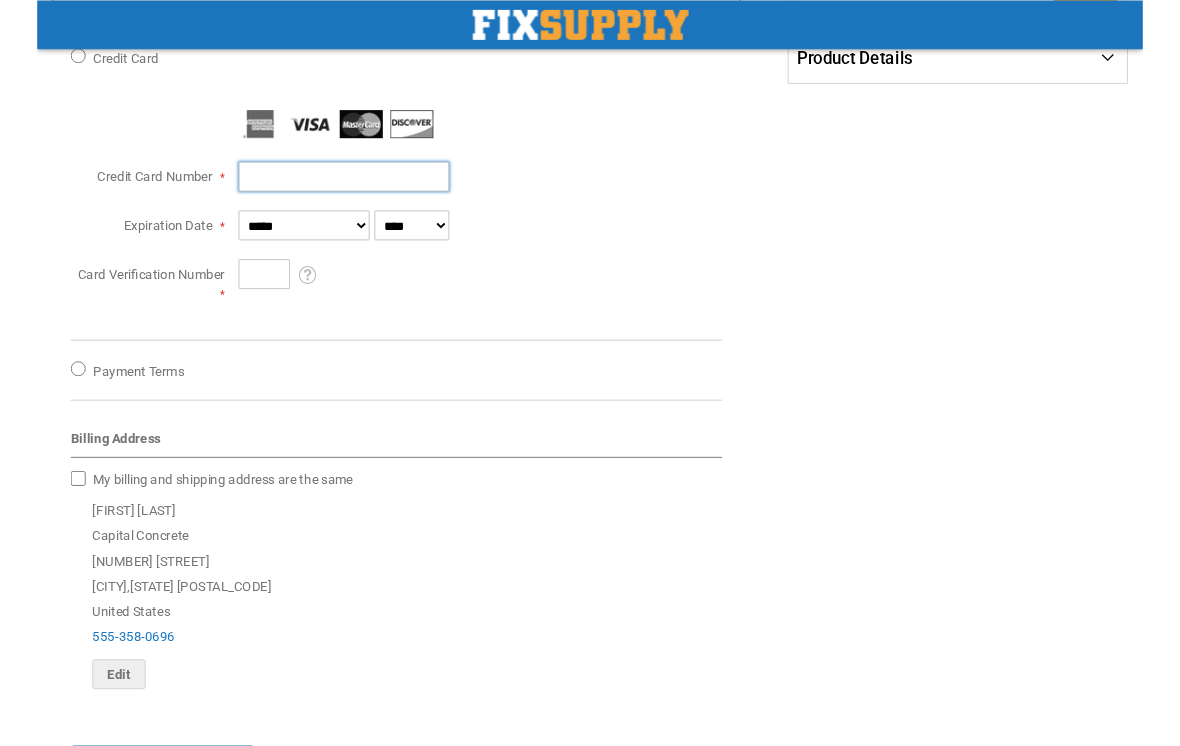 scroll, scrollTop: 564, scrollLeft: 0, axis: vertical 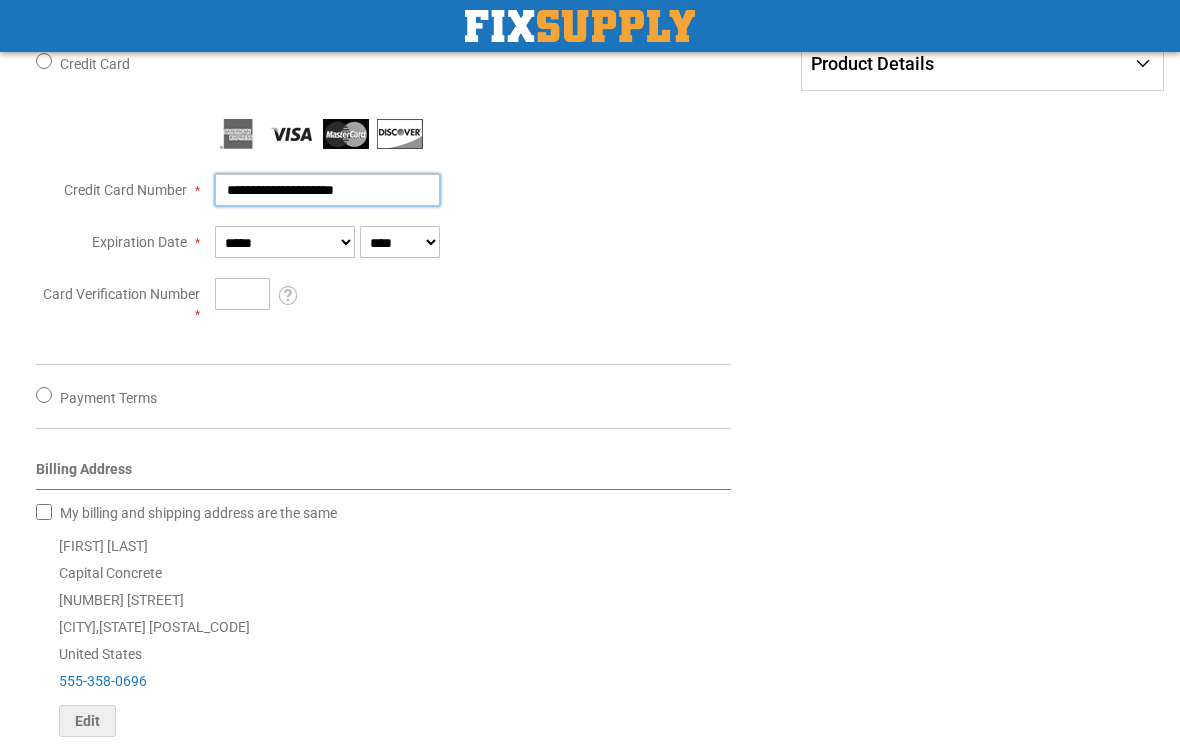 type on "**********" 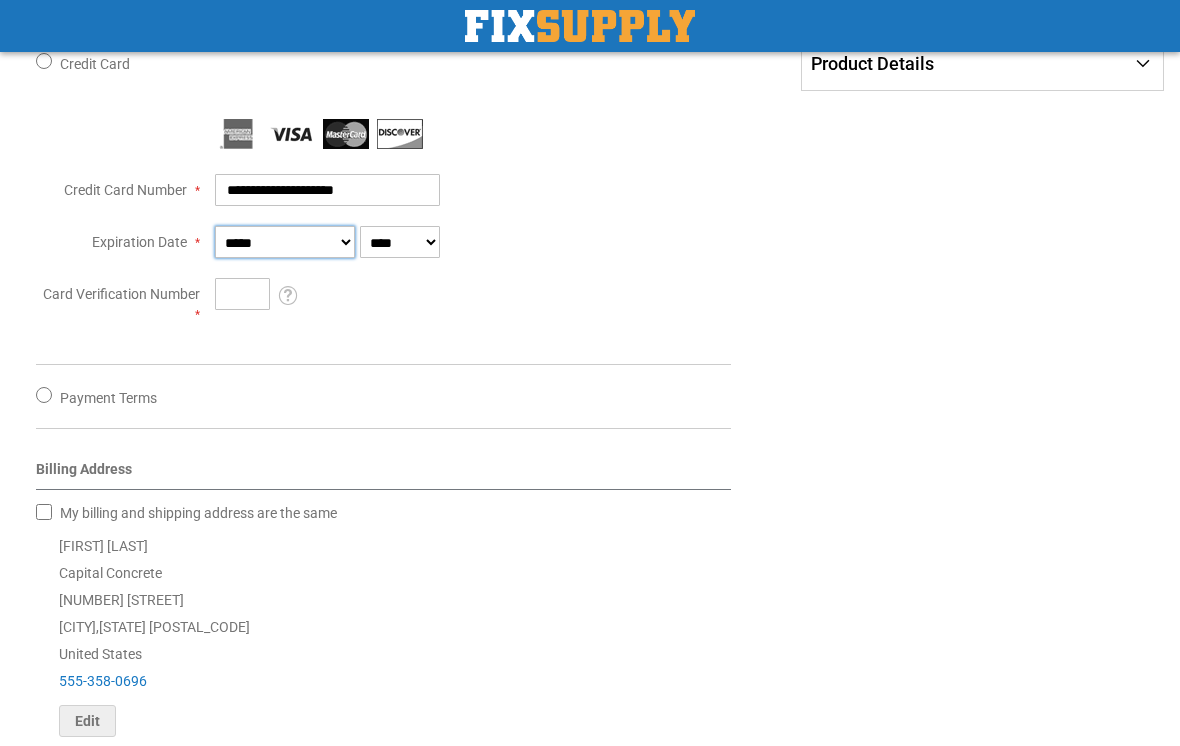 click on "**********" at bounding box center (285, 242) 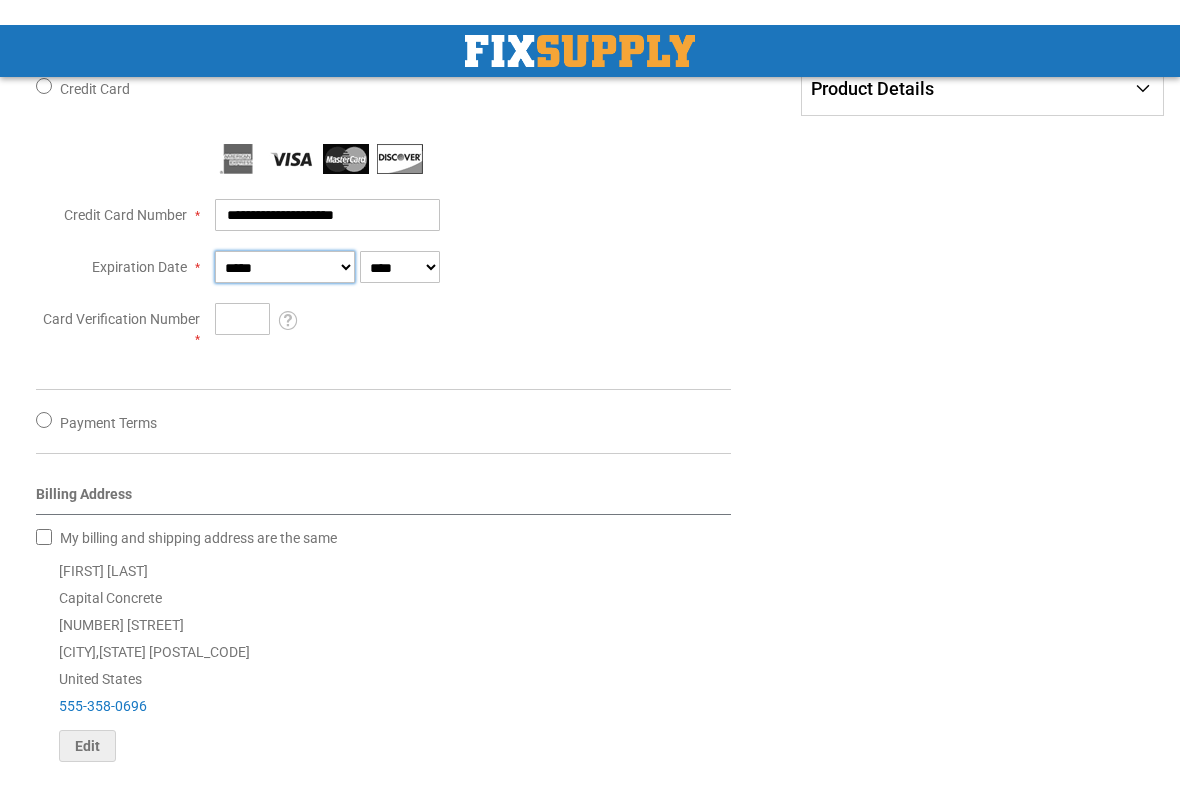 scroll, scrollTop: 565, scrollLeft: 0, axis: vertical 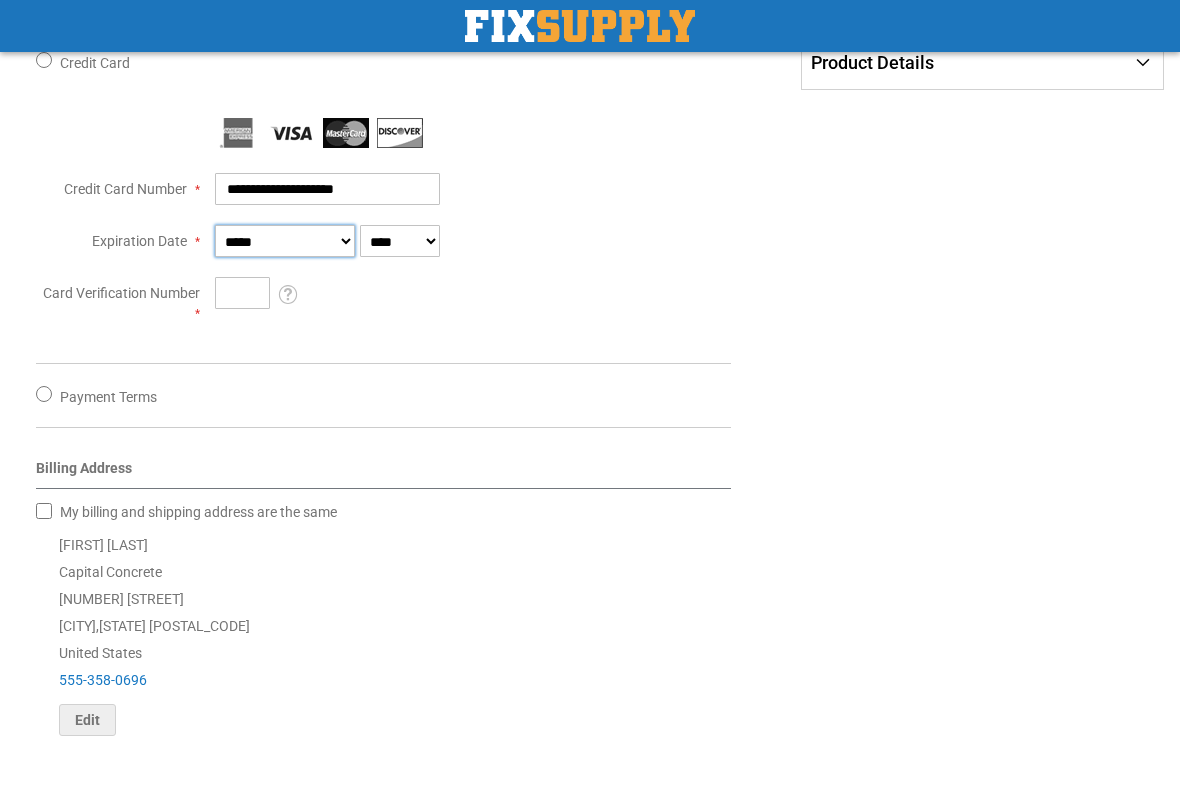 select on "*" 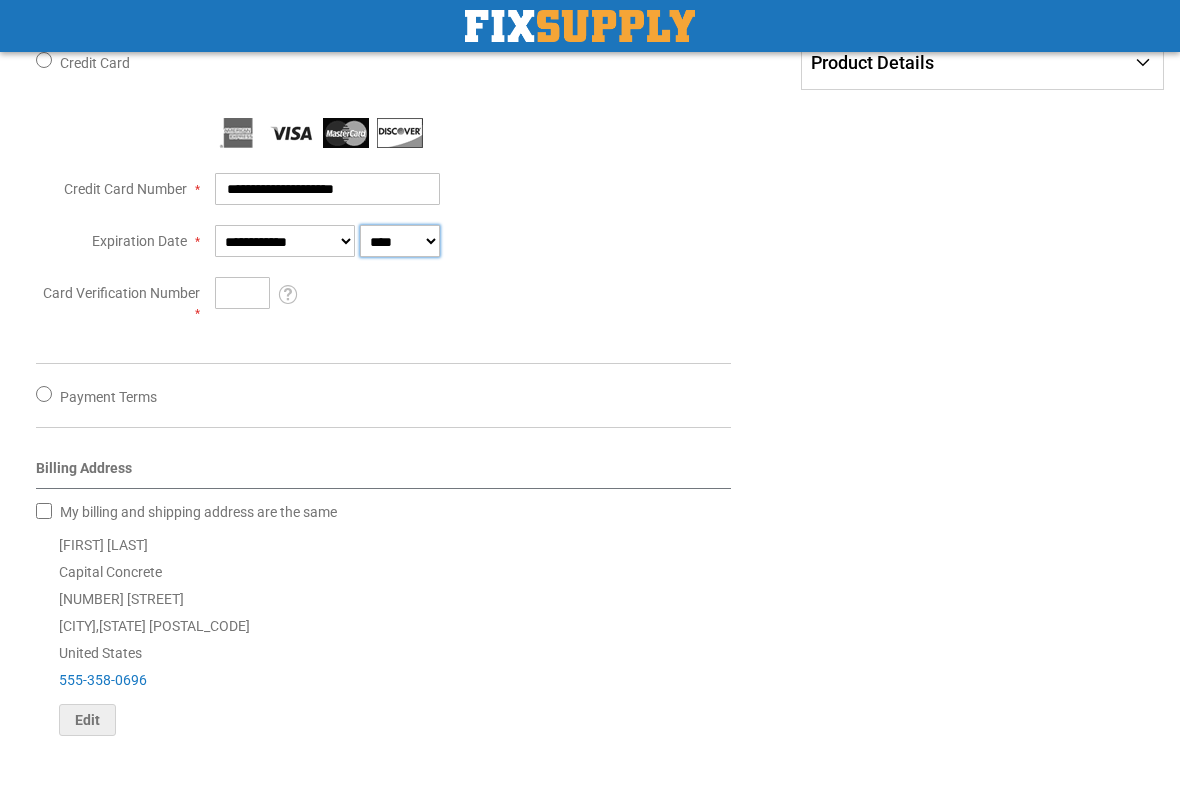 click on "**** **** **** **** **** **** **** **** **** **** **** ****" at bounding box center [400, 241] 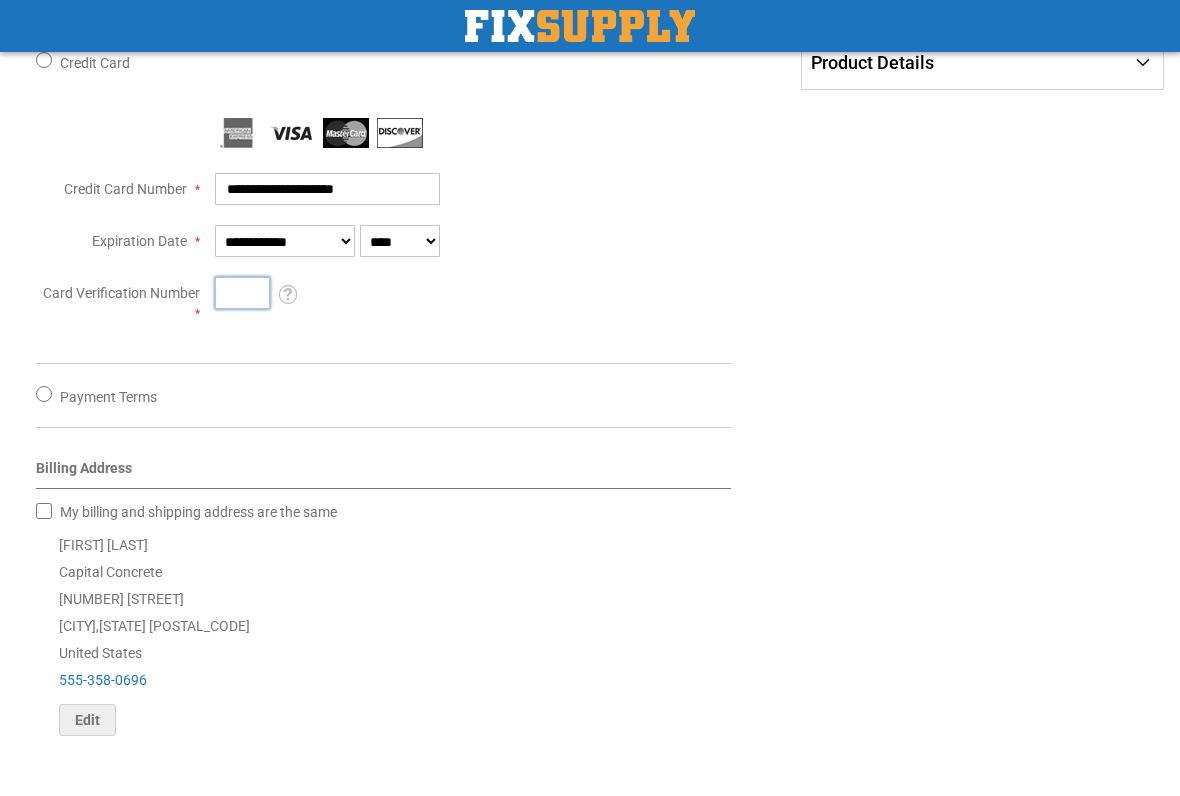 click on "Card Verification Number" at bounding box center [242, 293] 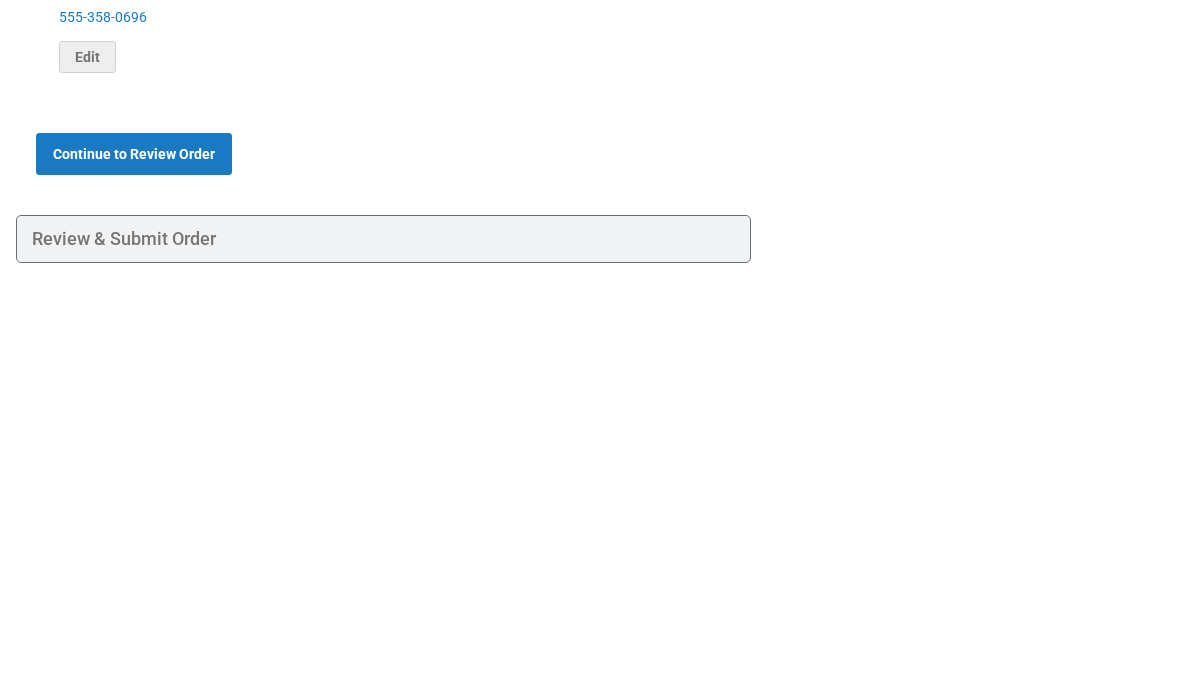 scroll, scrollTop: 857, scrollLeft: 0, axis: vertical 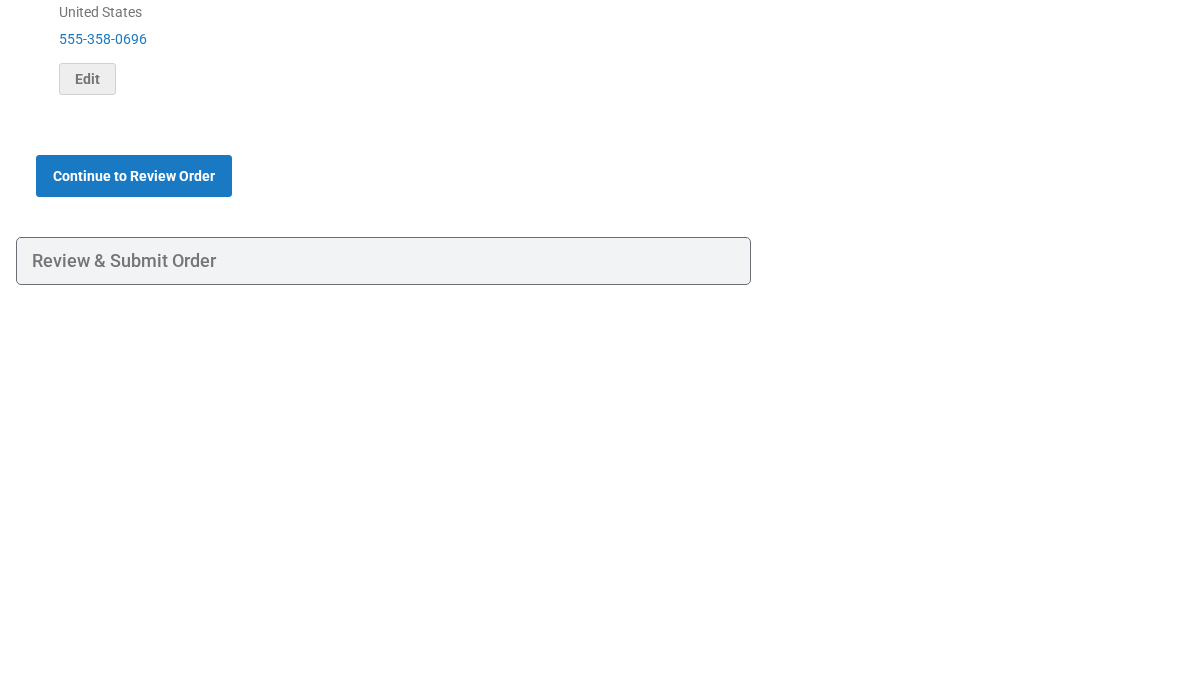 type on "****" 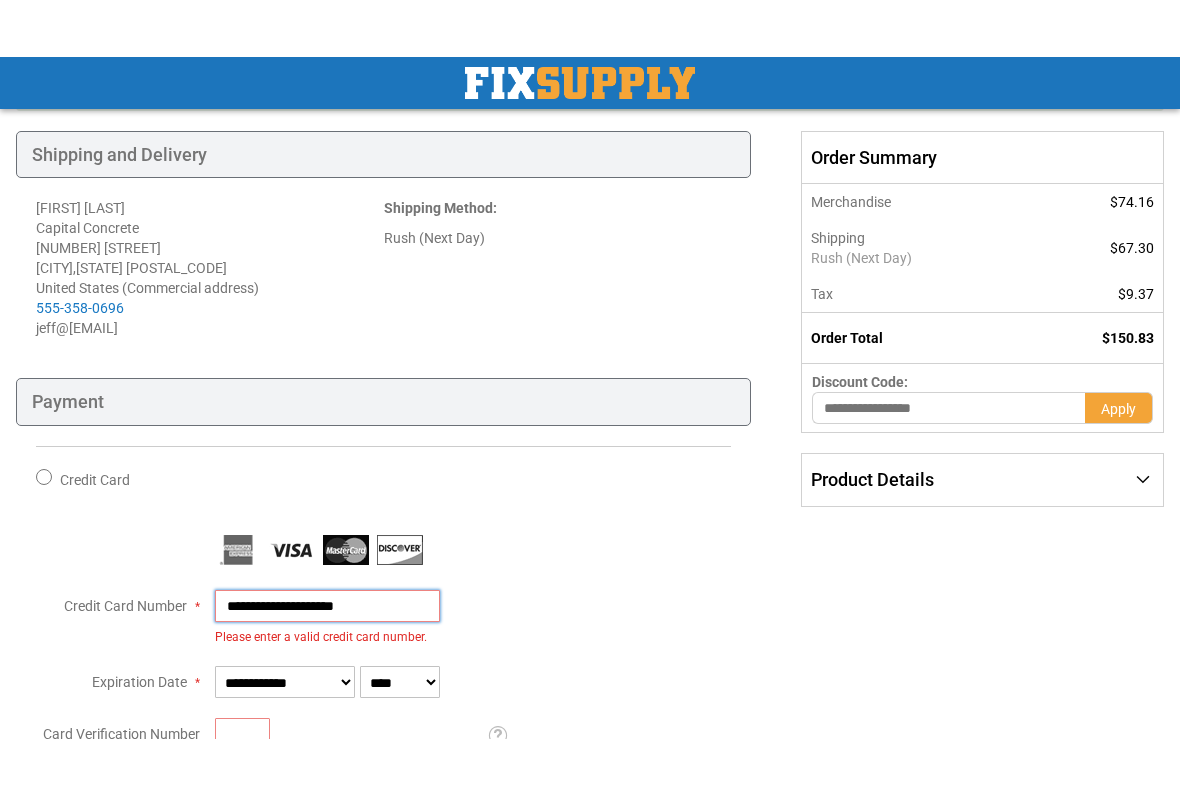 scroll, scrollTop: 130, scrollLeft: 0, axis: vertical 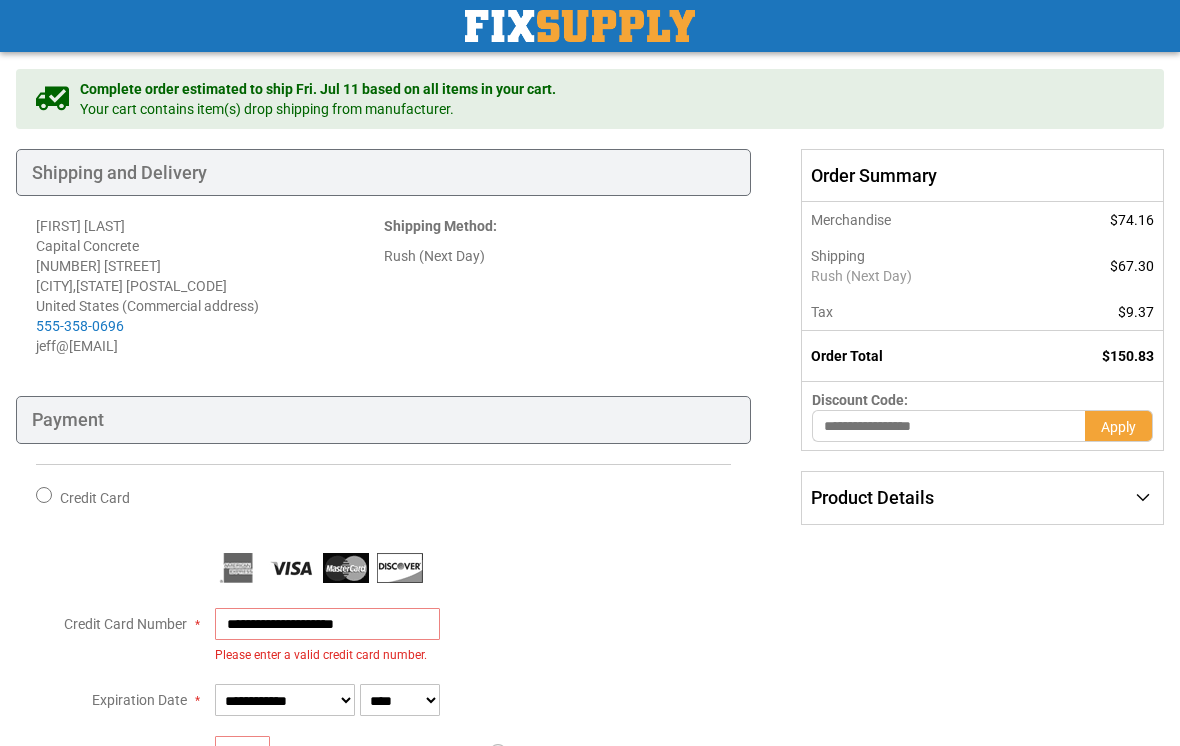 click on "$74.16" at bounding box center (1132, 220) 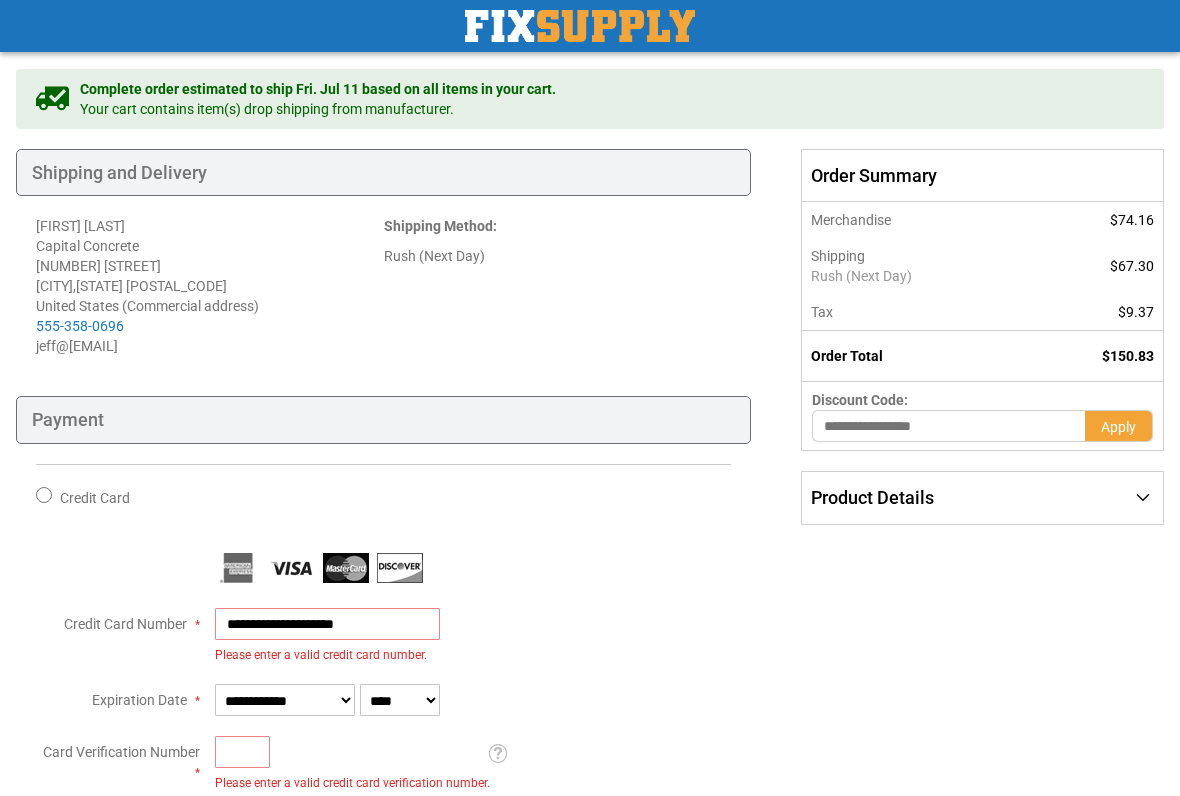 click on "$74.16" at bounding box center (1132, 220) 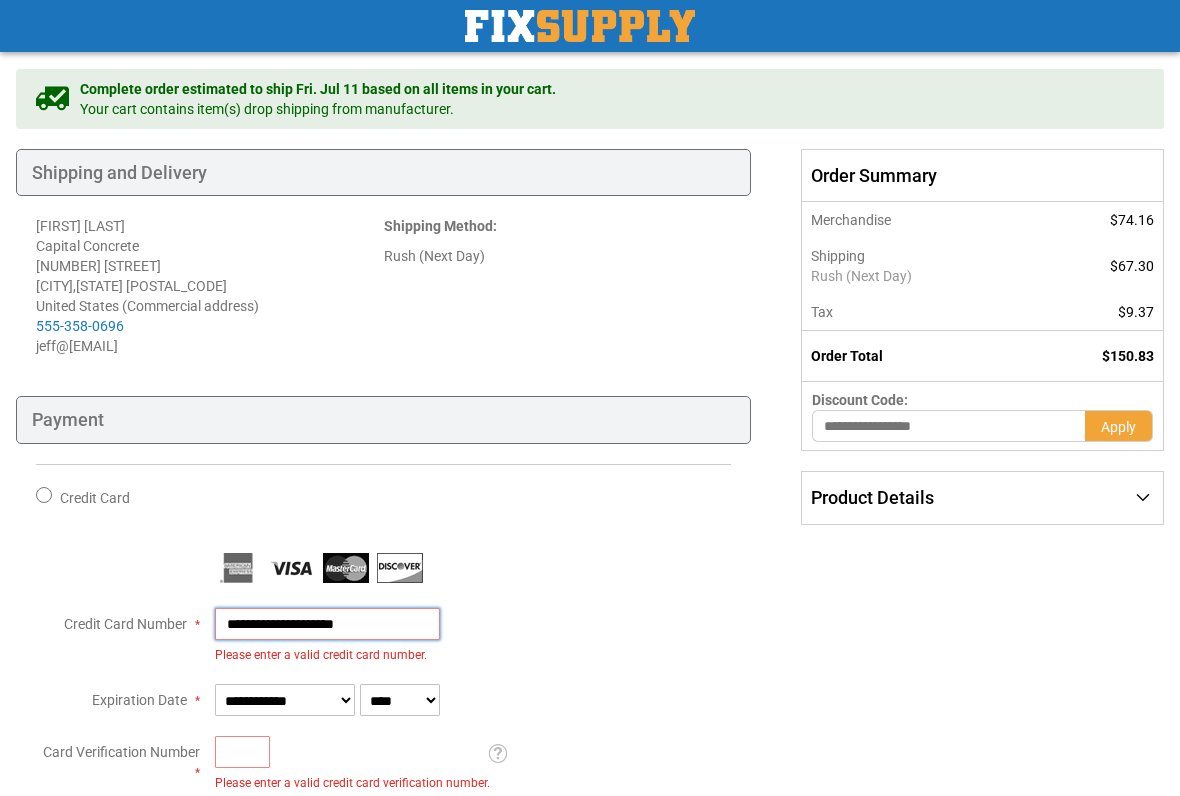 click on "**********" at bounding box center (327, 624) 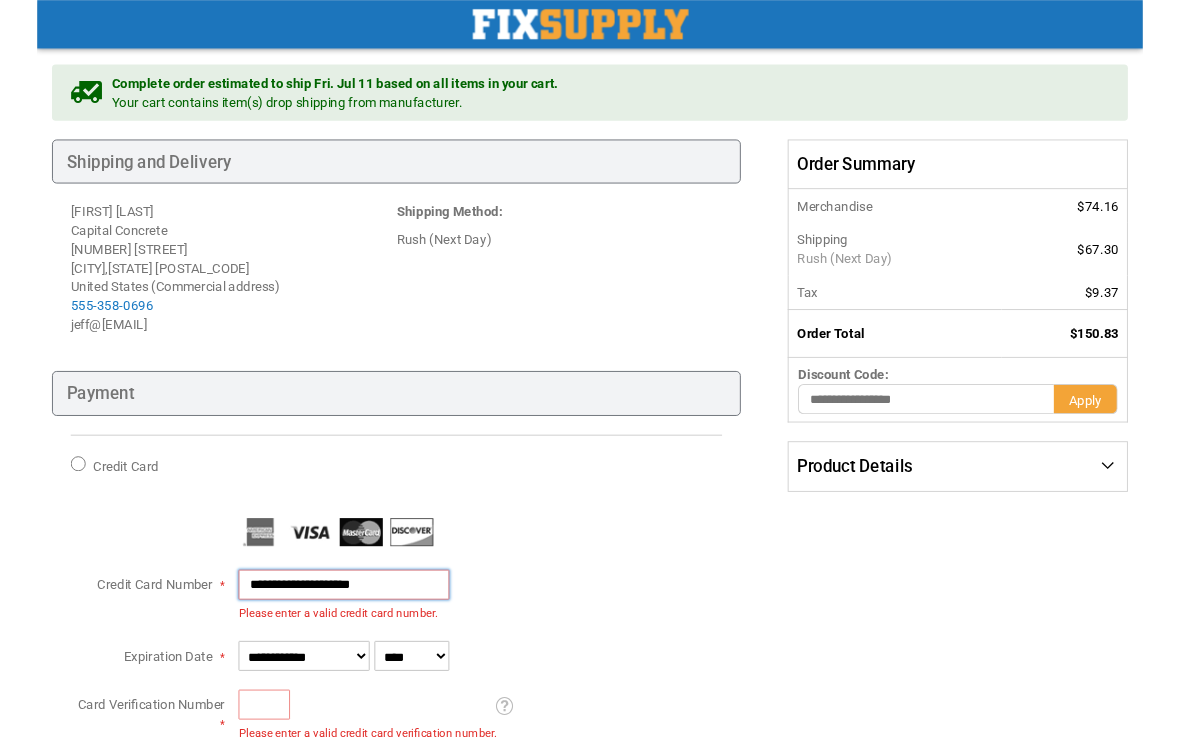 scroll, scrollTop: 192, scrollLeft: 0, axis: vertical 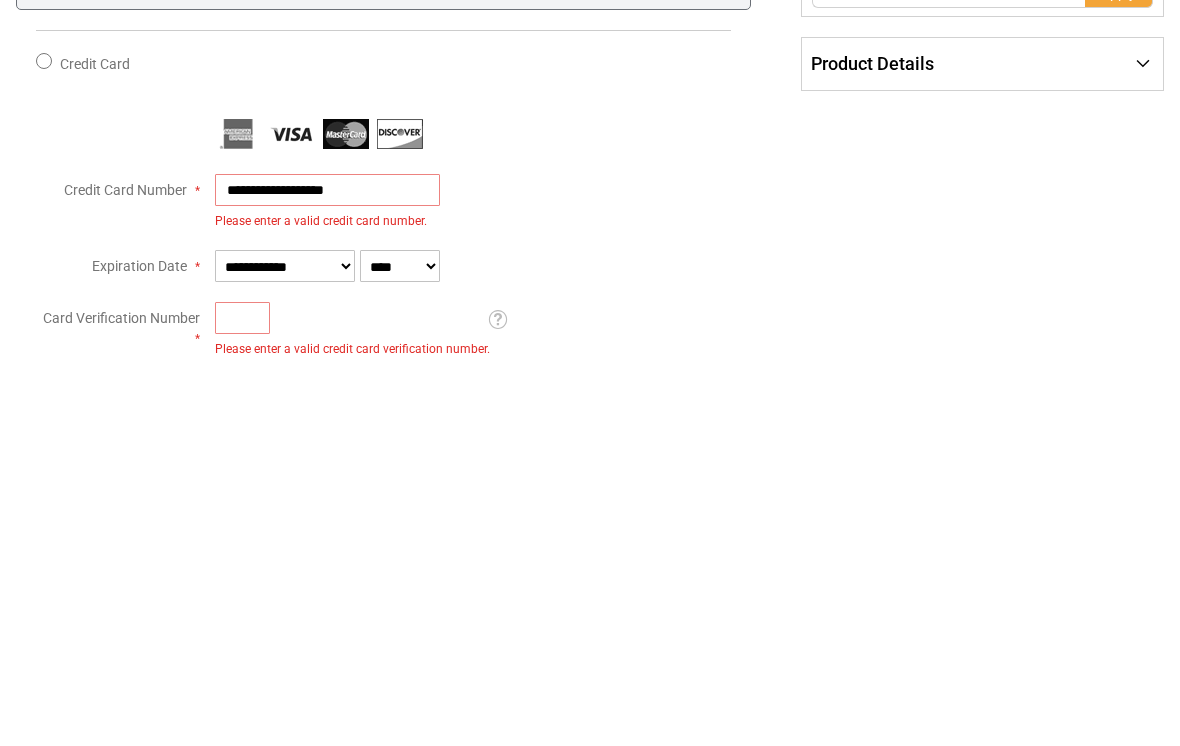 click on "**********" at bounding box center (473, 574) 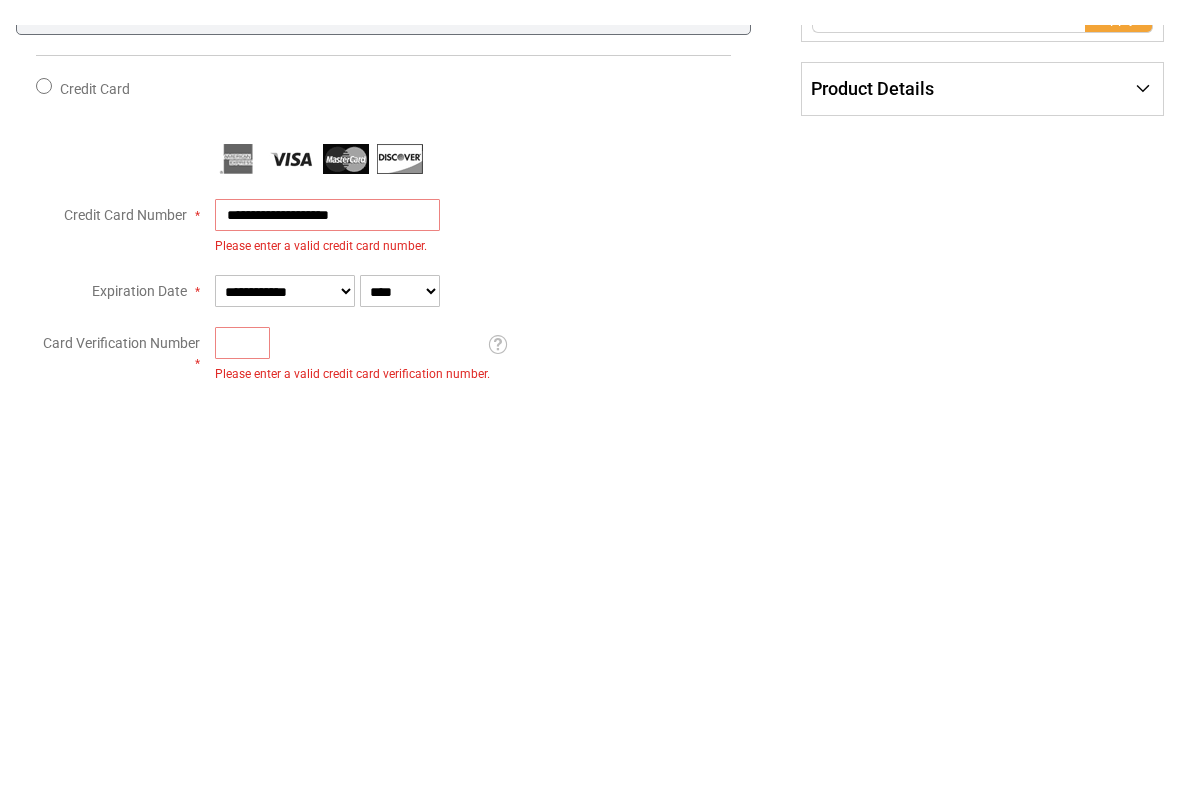 scroll, scrollTop: 565, scrollLeft: 0, axis: vertical 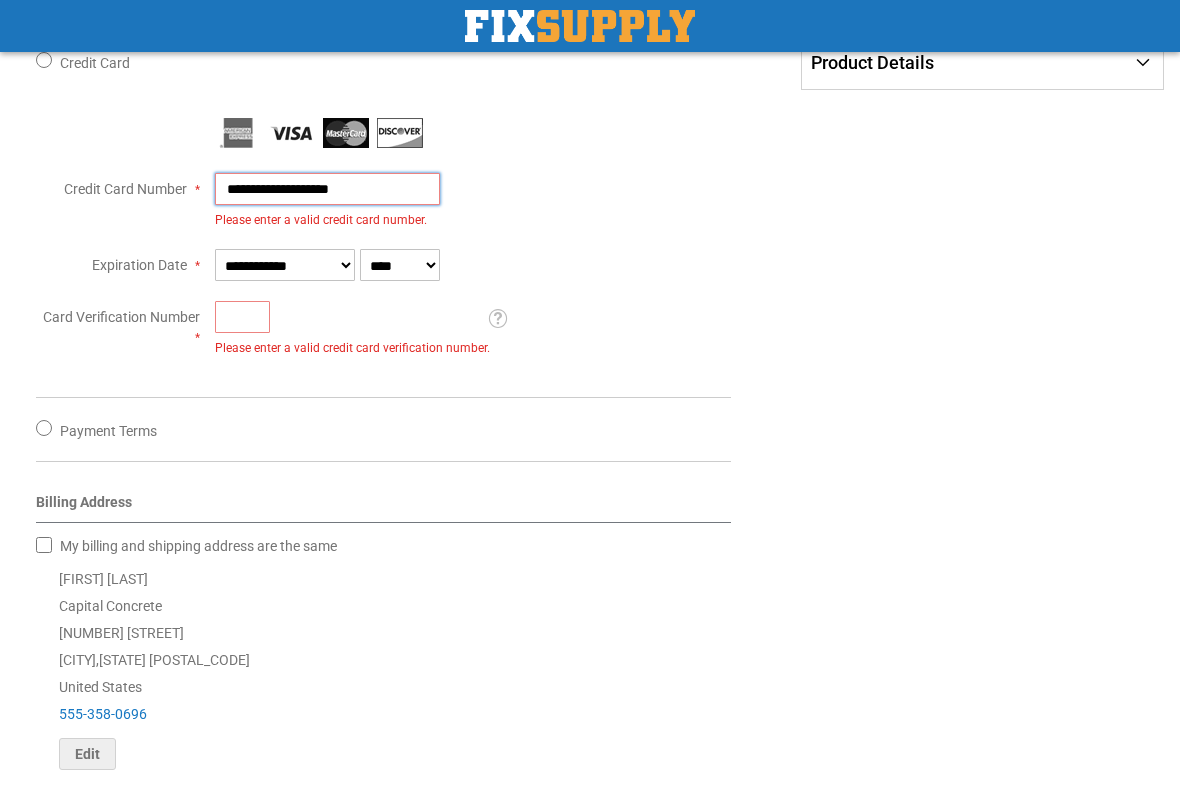 click on "**********" at bounding box center (327, 189) 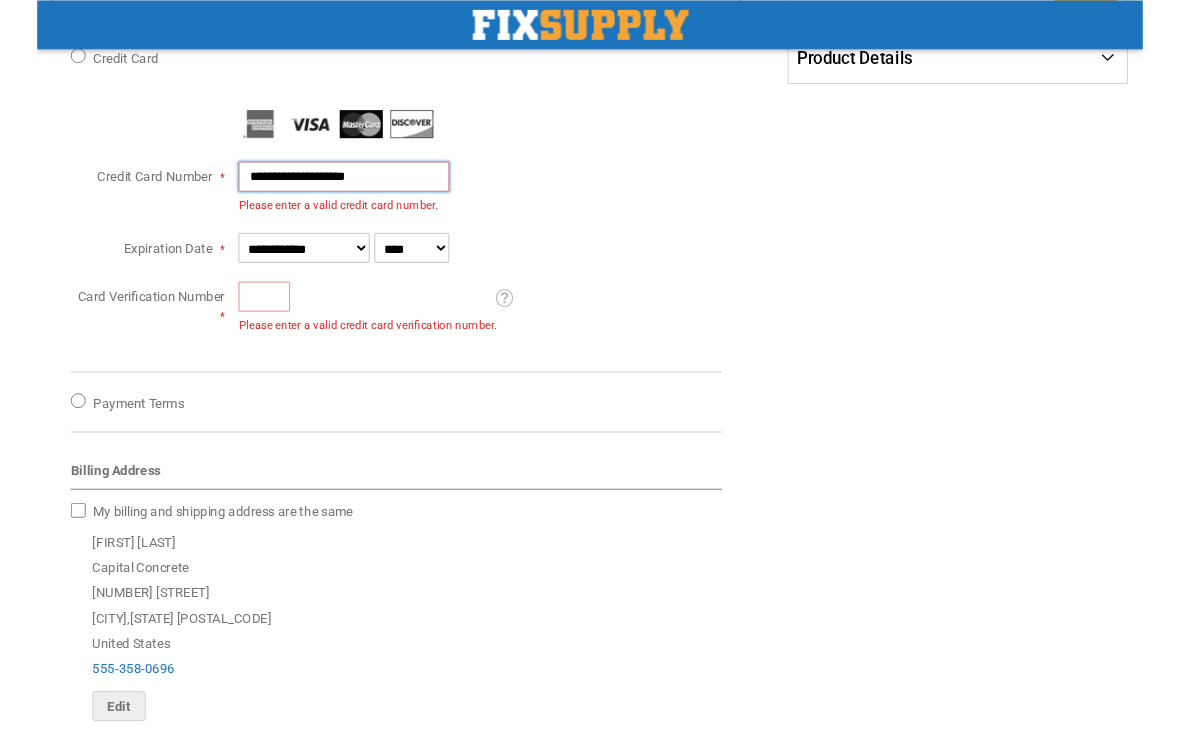 scroll, scrollTop: 564, scrollLeft: 0, axis: vertical 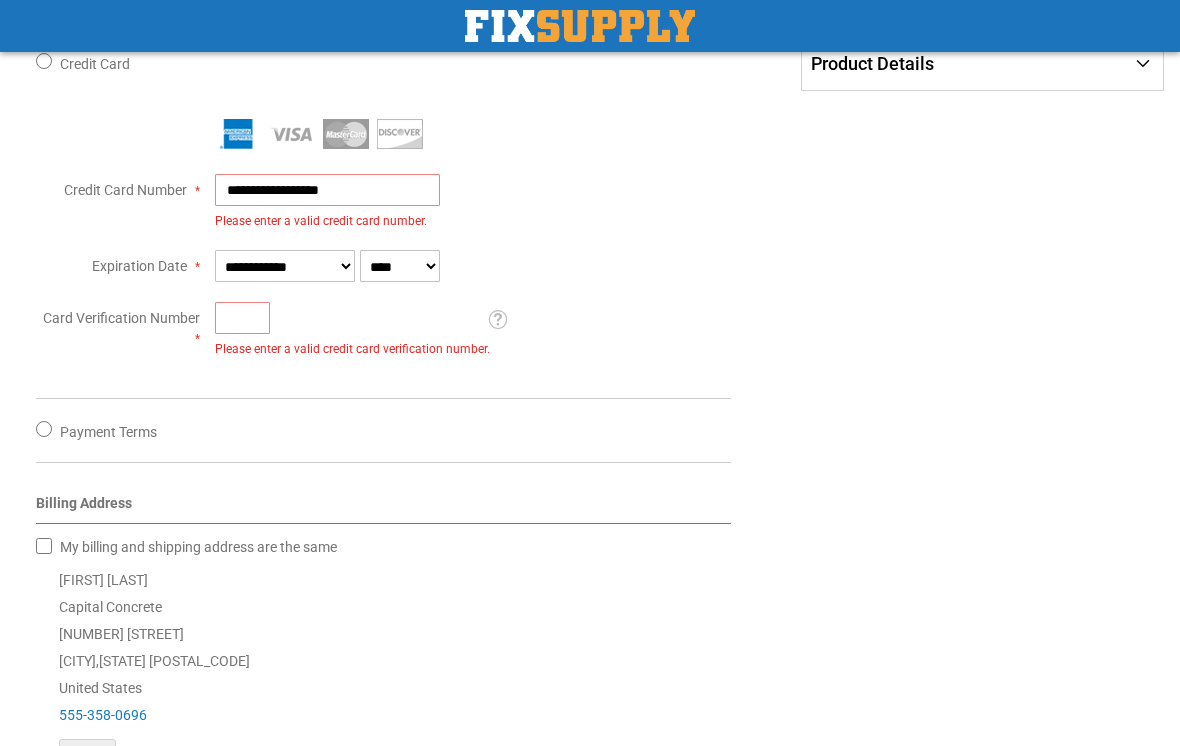 click on "First Name
****
Last Name" at bounding box center [590, 318] 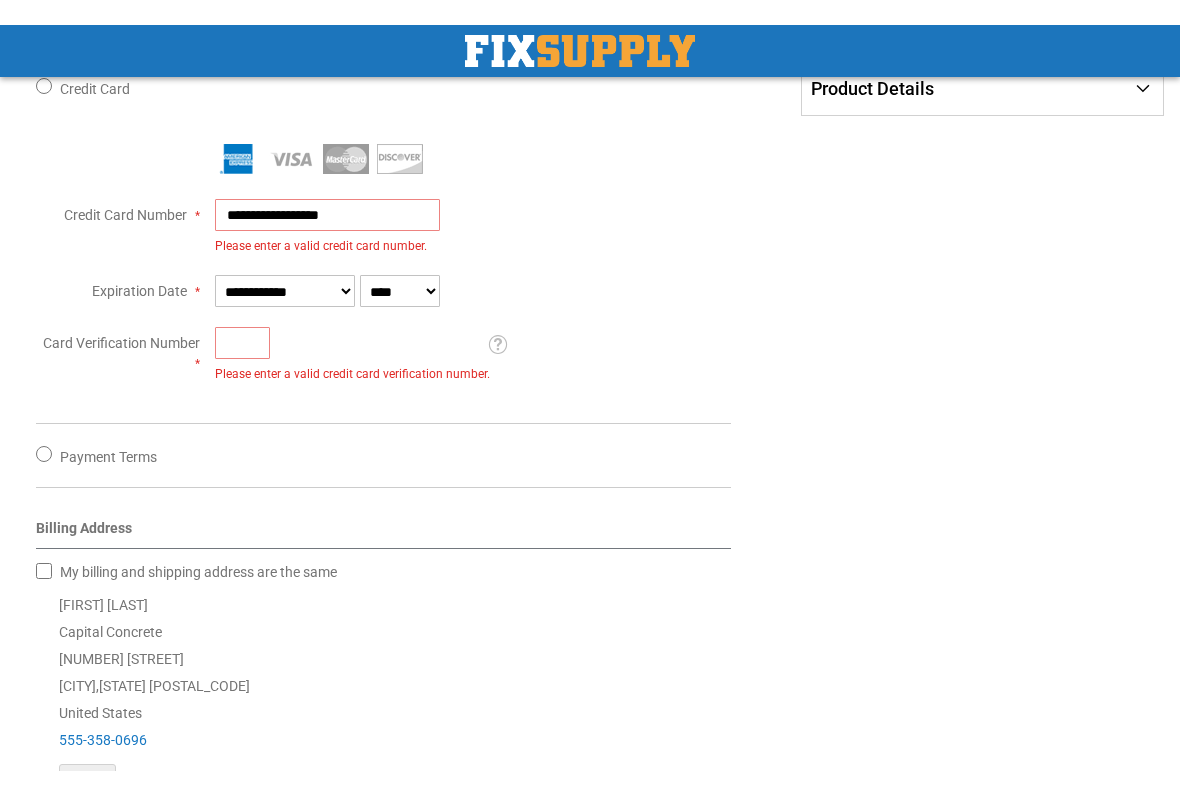 scroll, scrollTop: 565, scrollLeft: 0, axis: vertical 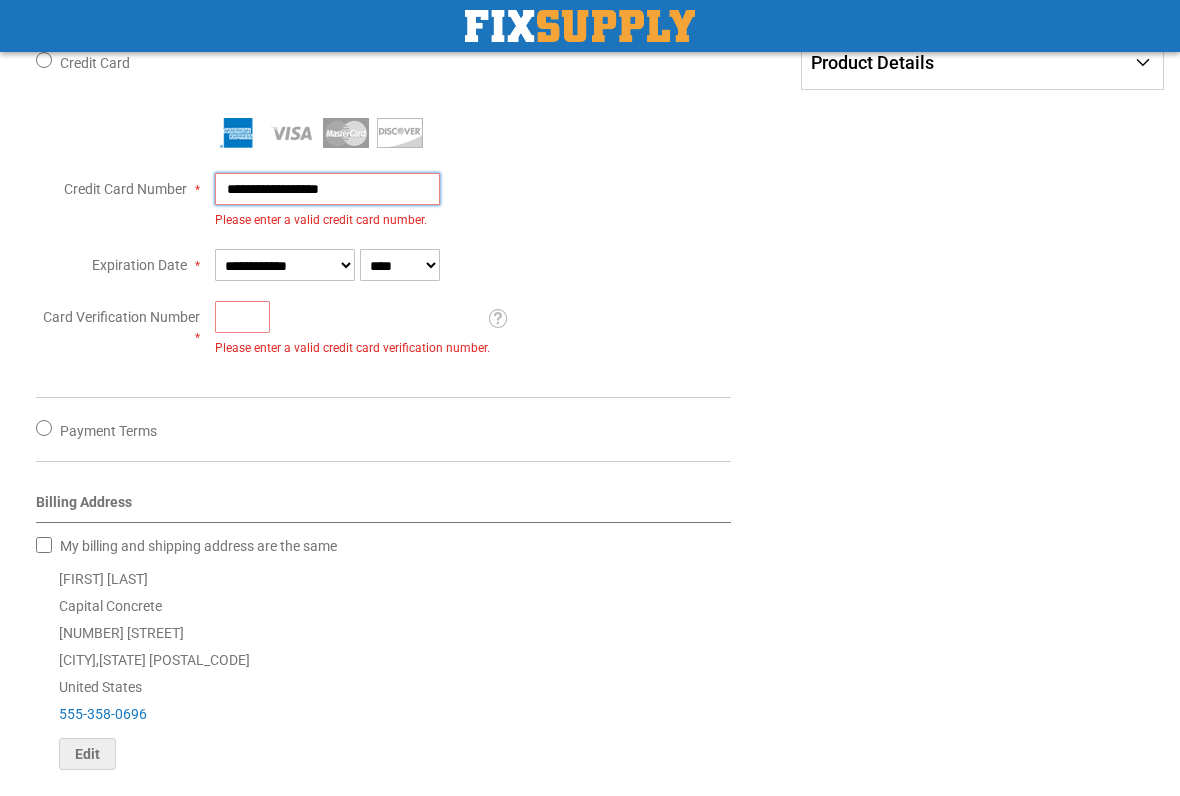 click on "**********" at bounding box center (327, 189) 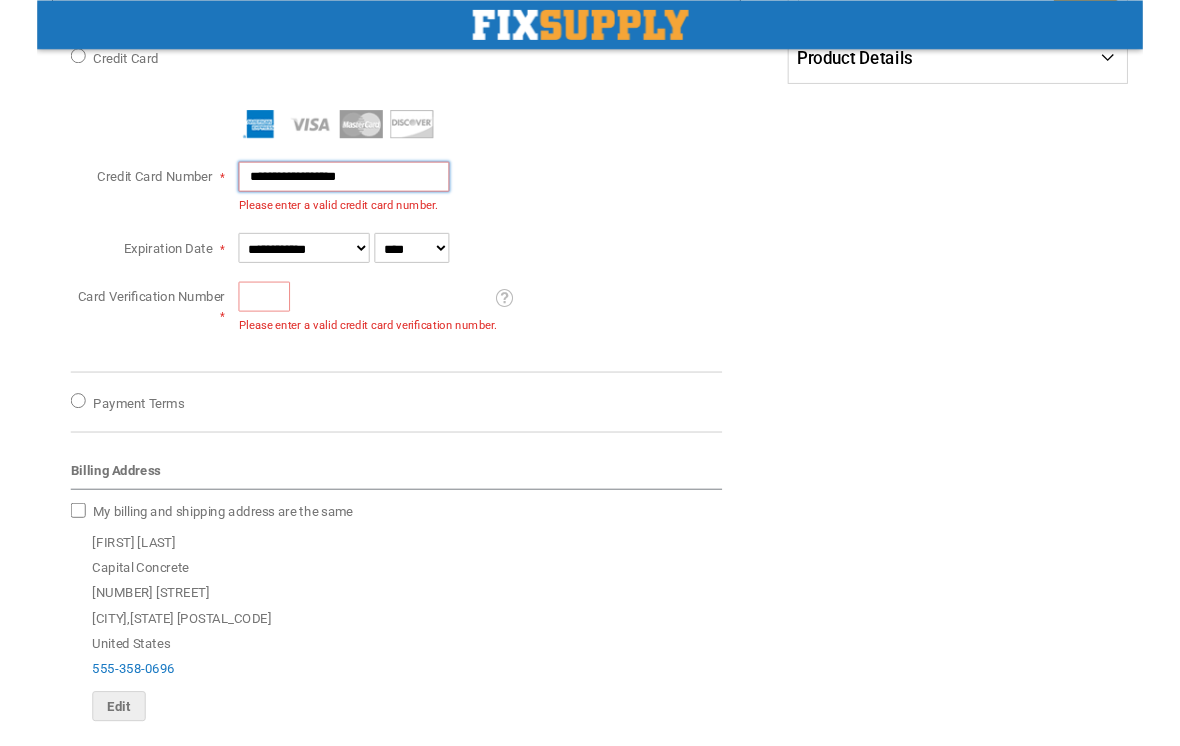 scroll, scrollTop: 564, scrollLeft: 0, axis: vertical 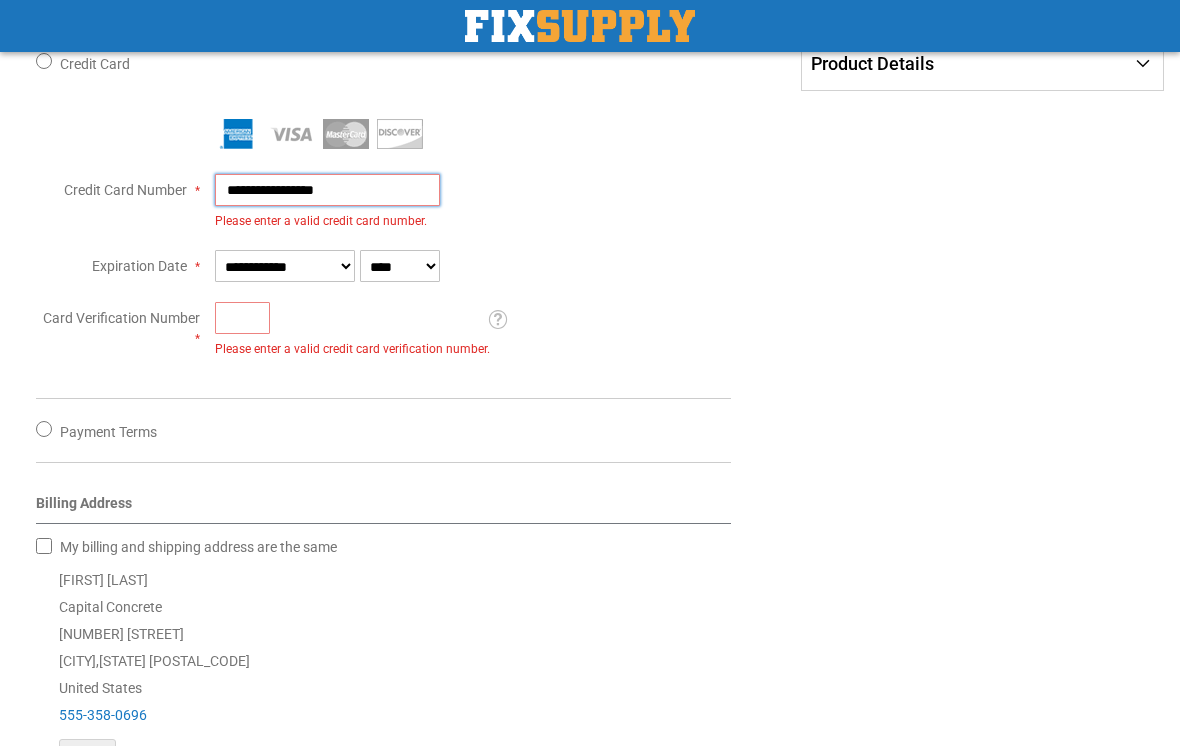 click on "**********" at bounding box center (327, 190) 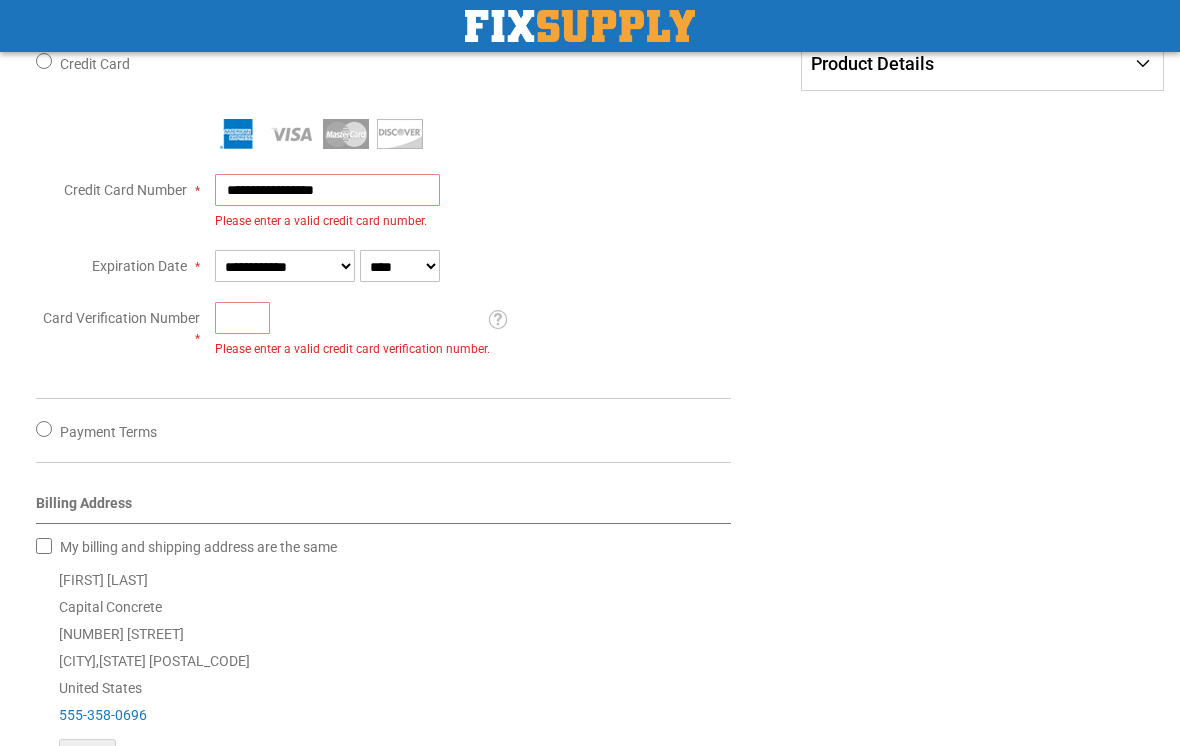 click on "**********" at bounding box center (473, 202) 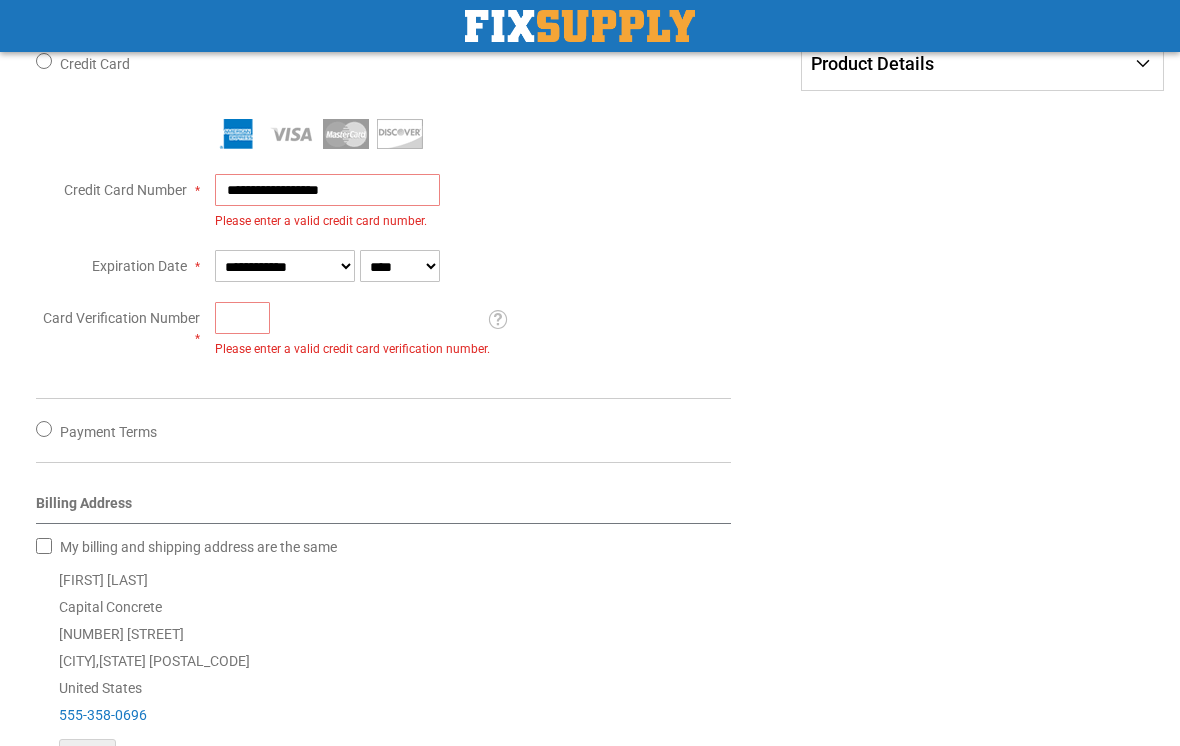 scroll, scrollTop: 565, scrollLeft: 0, axis: vertical 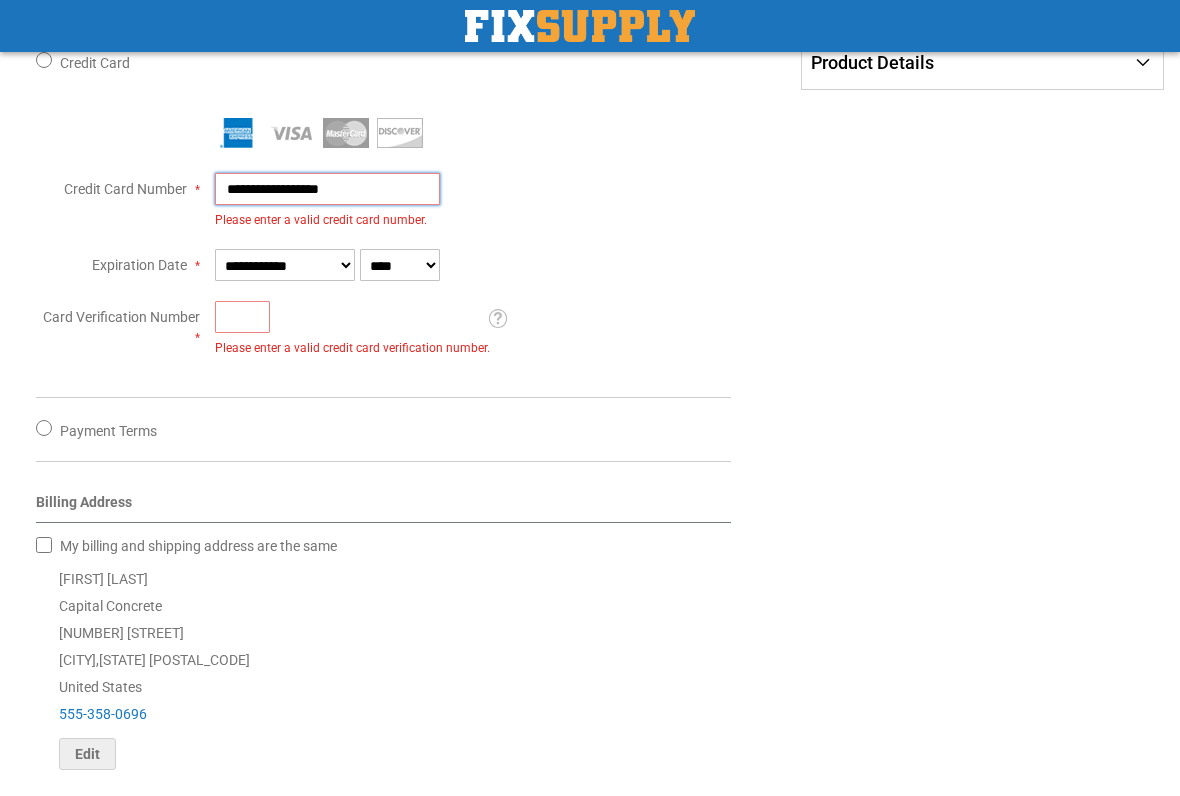click on "**********" at bounding box center (327, 189) 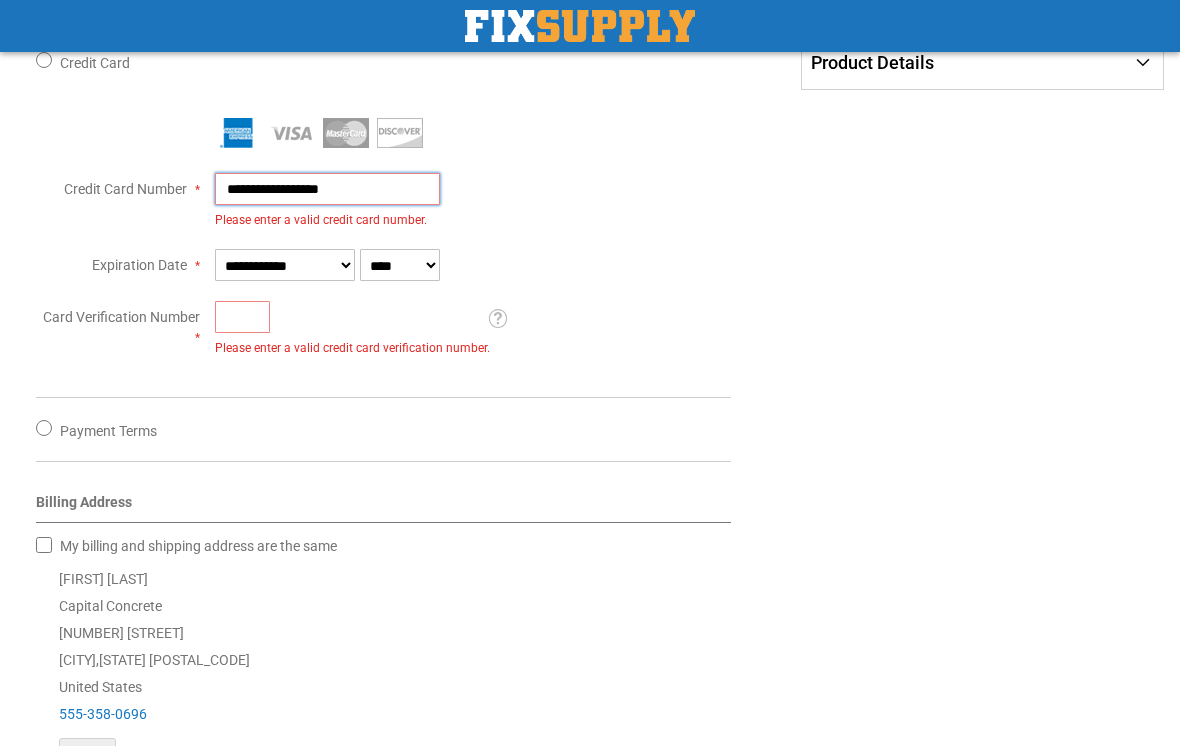 scroll, scrollTop: 564, scrollLeft: 0, axis: vertical 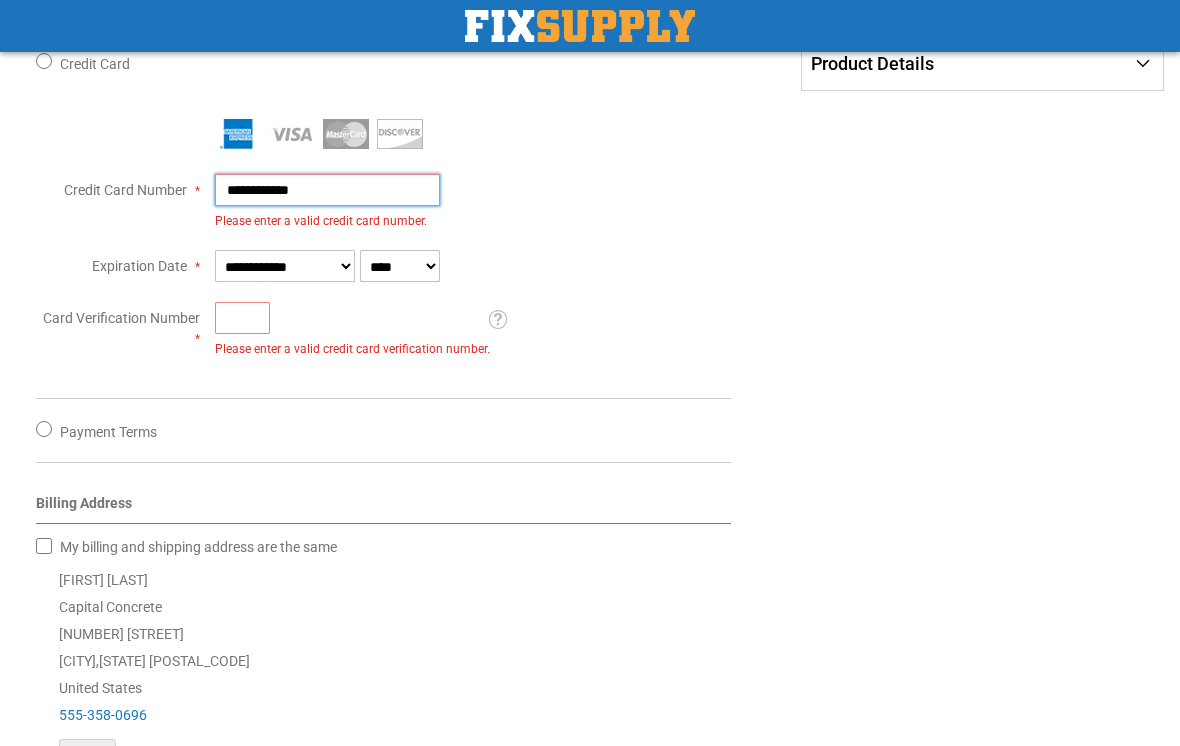 type on "**********" 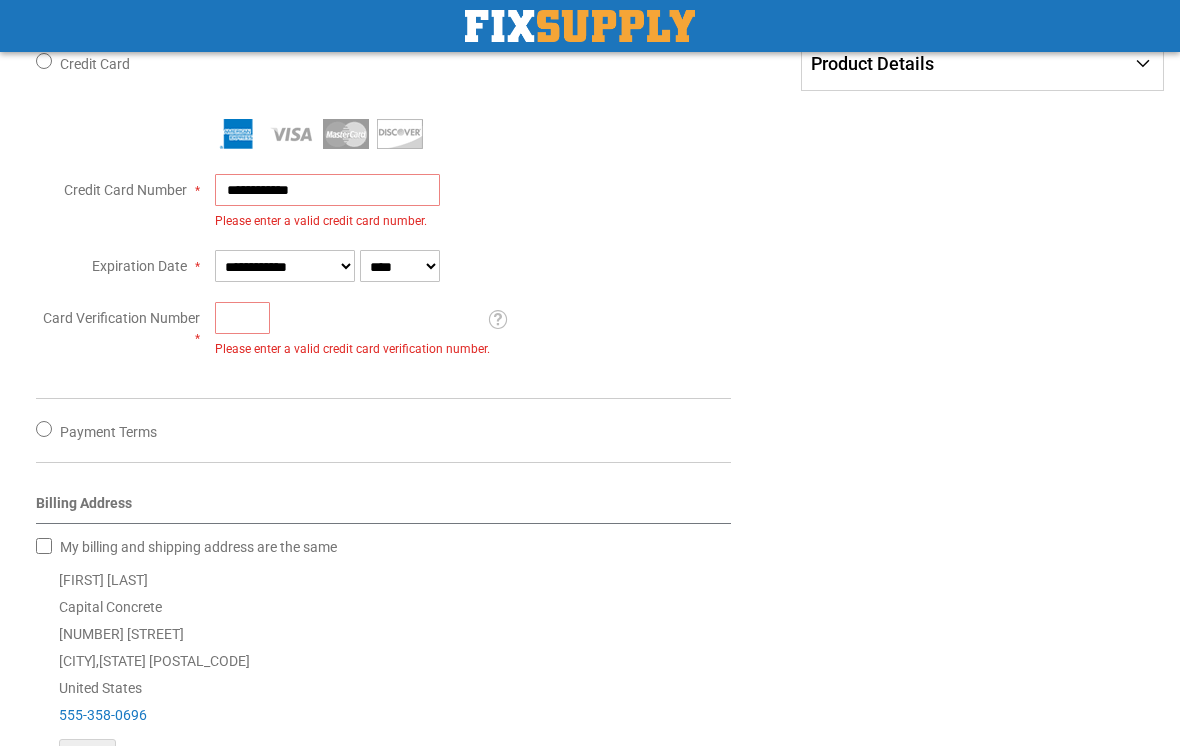 click on "Checkout
Check Out
Need help? Call  [PHONE]
Shipping
Payment
Review & Submit Order
Complete order estimated to ship Fri. Jul 11 based on all items in your cart.
Your cart contains item(s) drop shipping from manufacturer.
Shipping and Delivery
First Name" at bounding box center [590, 274] 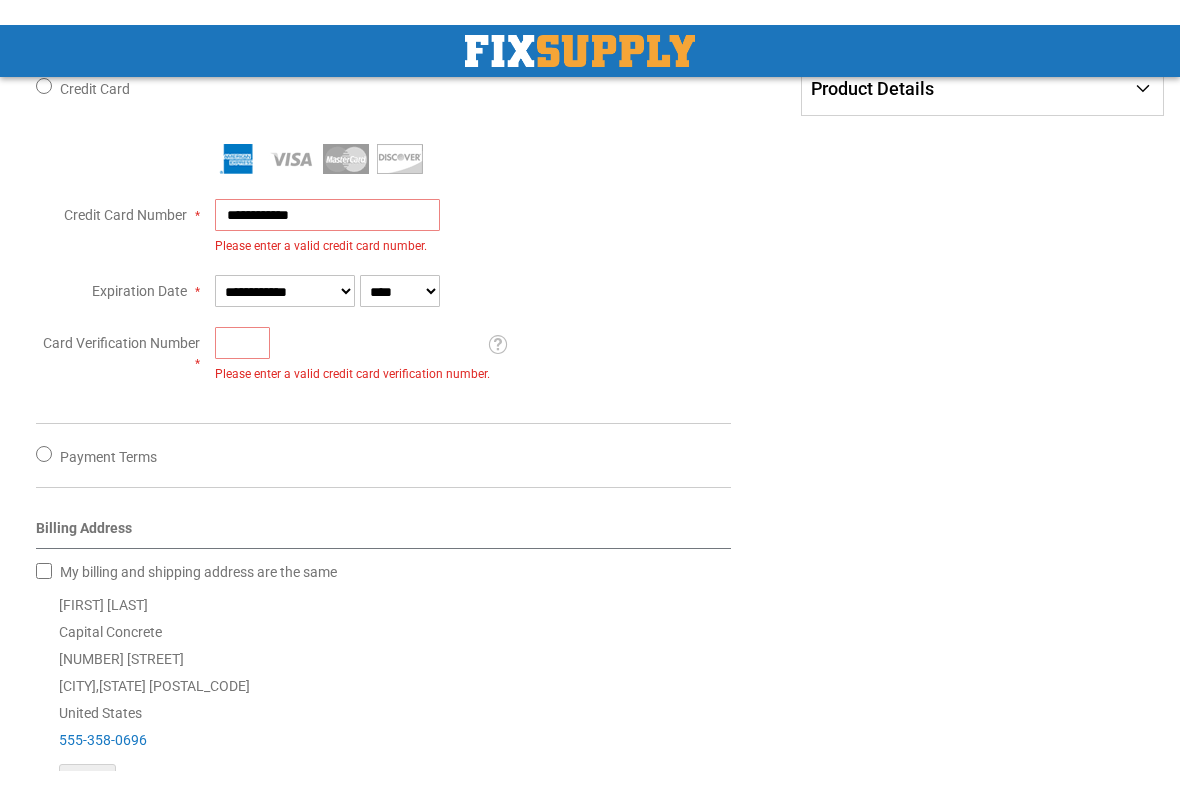 scroll, scrollTop: 565, scrollLeft: 0, axis: vertical 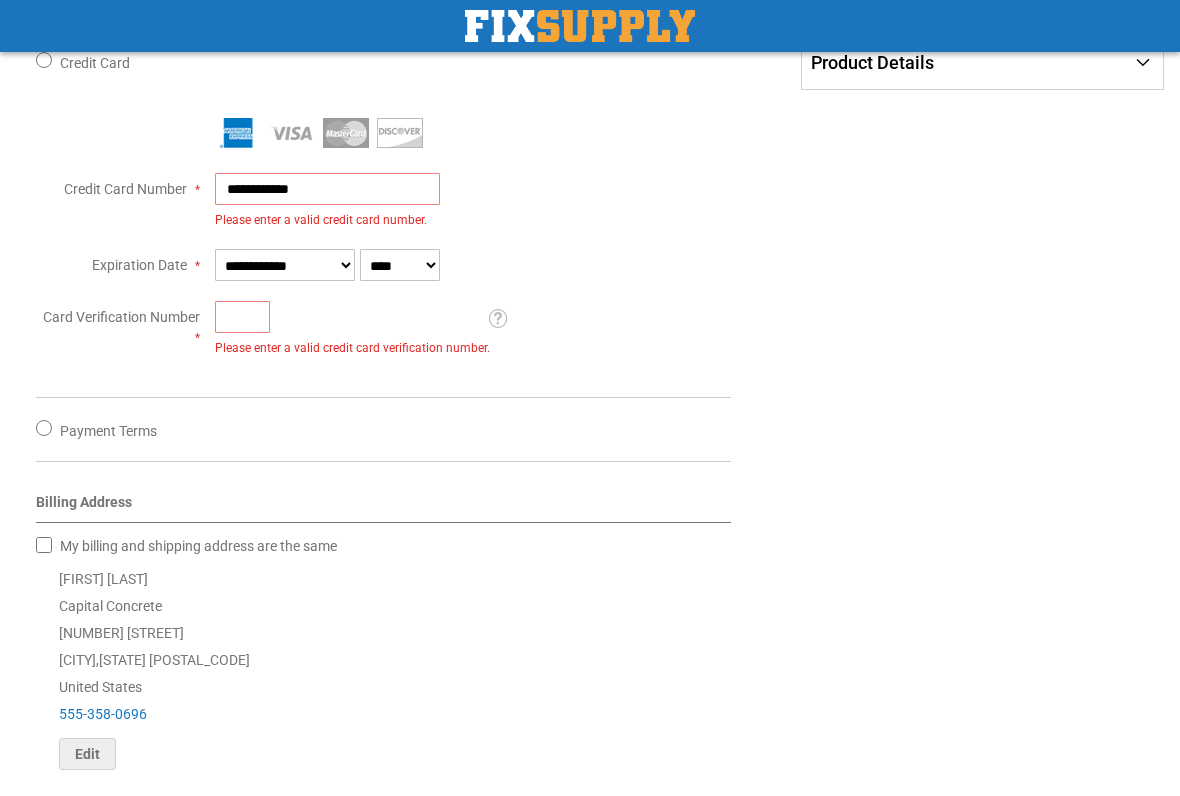 click on "[FIRST]
[LAST]
Capital Concrete
[NUMBER] [STREET]
[CITY] ,  [STATE]   [POSTAL_CODE]
United States
555-358-0696
Edit" at bounding box center (383, 668) 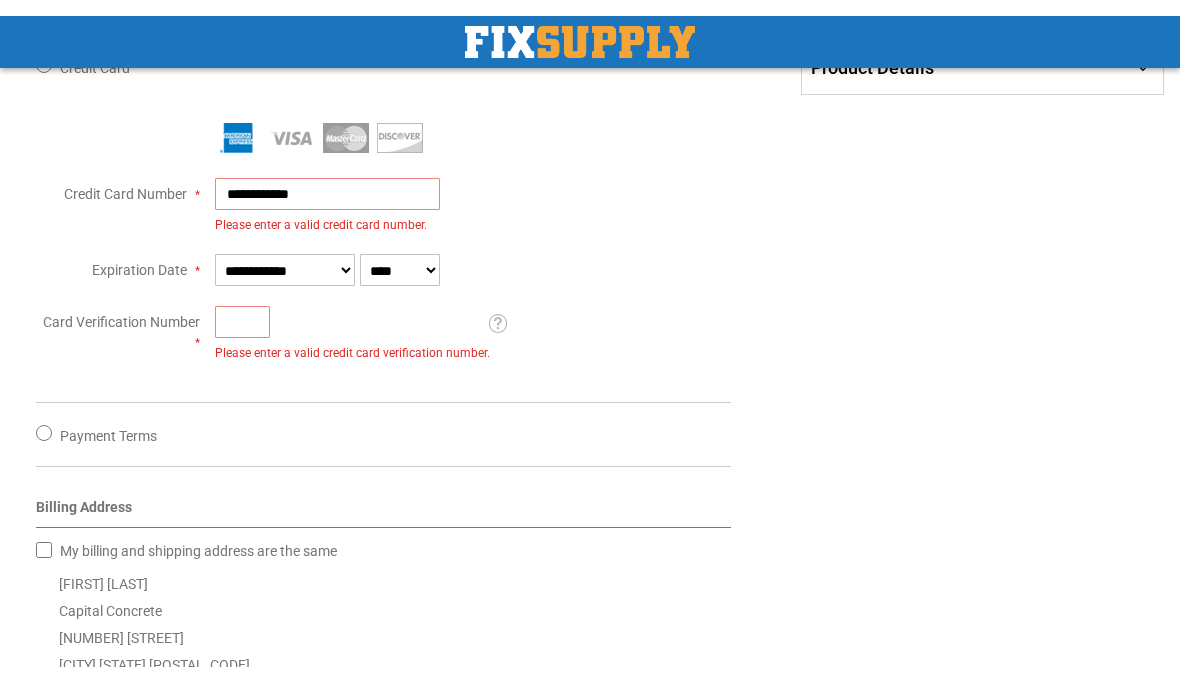 scroll, scrollTop: 486, scrollLeft: 0, axis: vertical 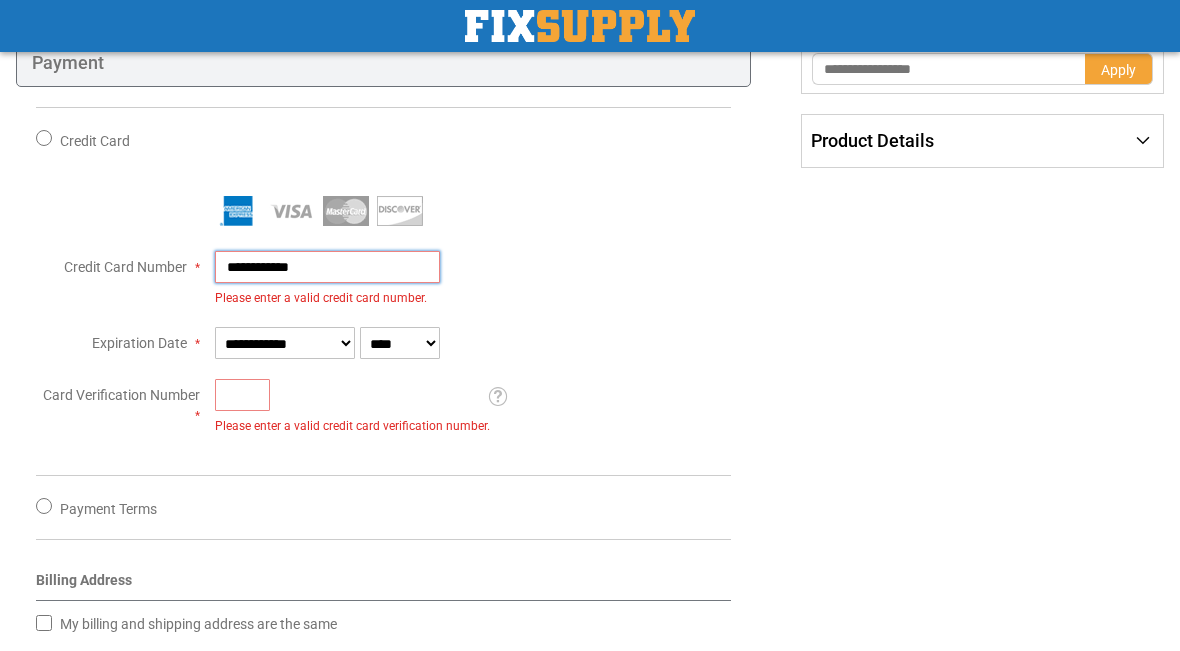 click on "**********" at bounding box center (327, 268) 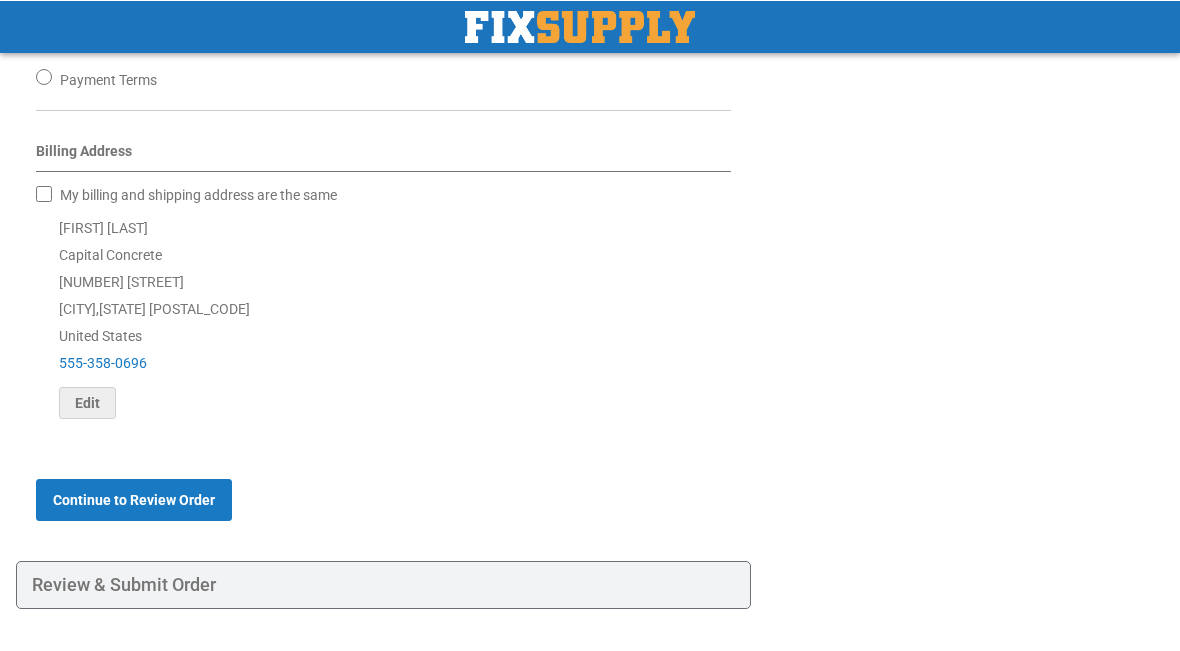 scroll, scrollTop: 916, scrollLeft: 0, axis: vertical 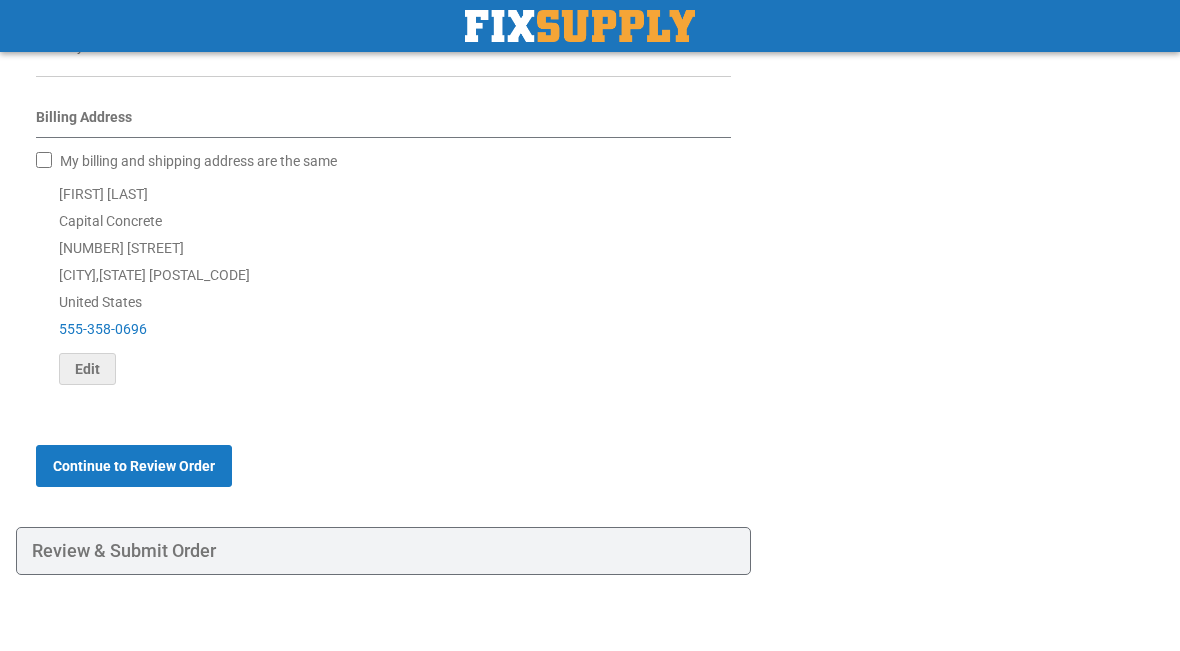 click on "Continue to Review Order" at bounding box center [134, 466] 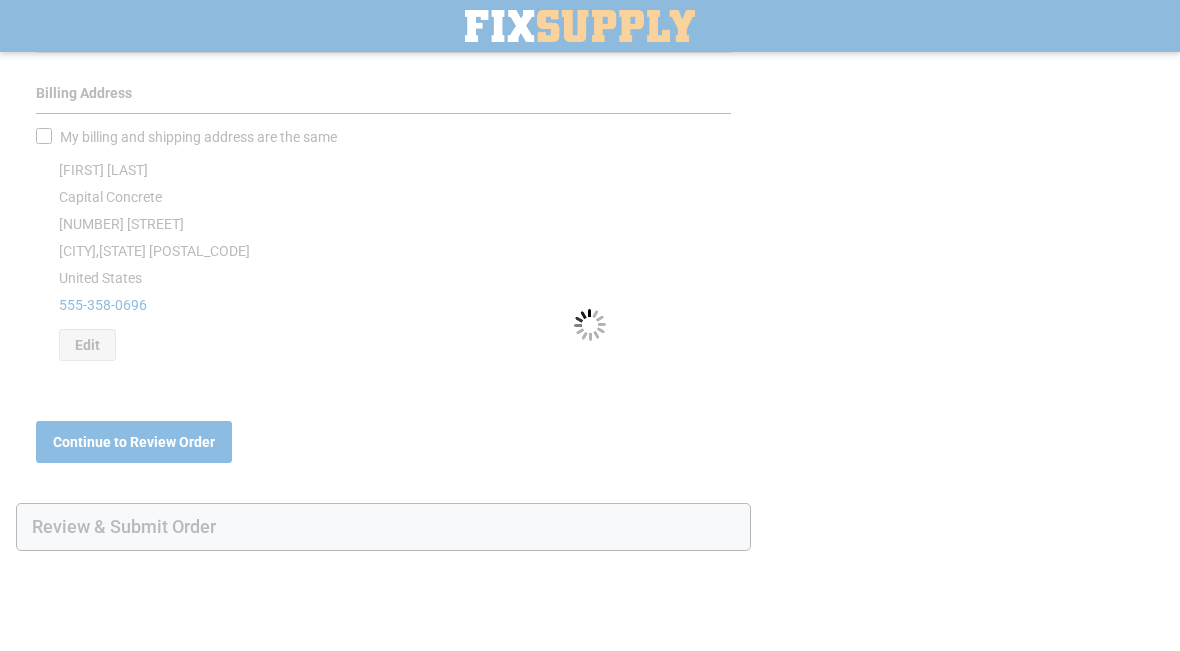 scroll, scrollTop: 935, scrollLeft: 0, axis: vertical 